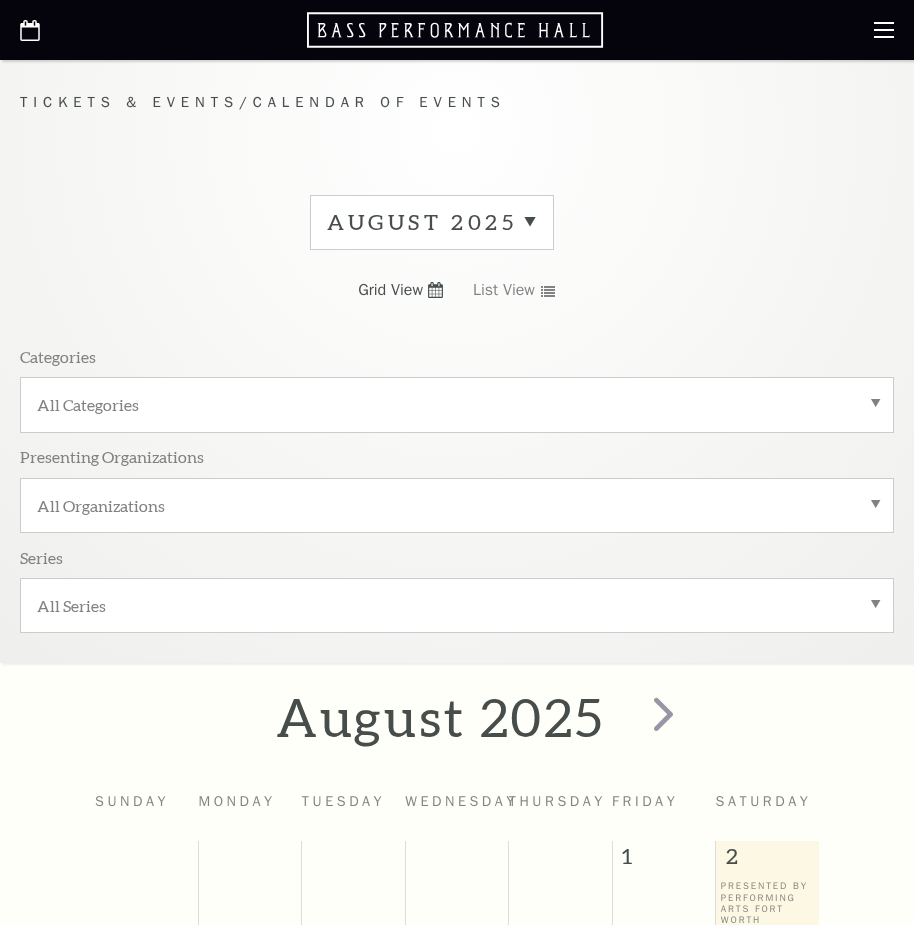 scroll, scrollTop: 0, scrollLeft: 0, axis: both 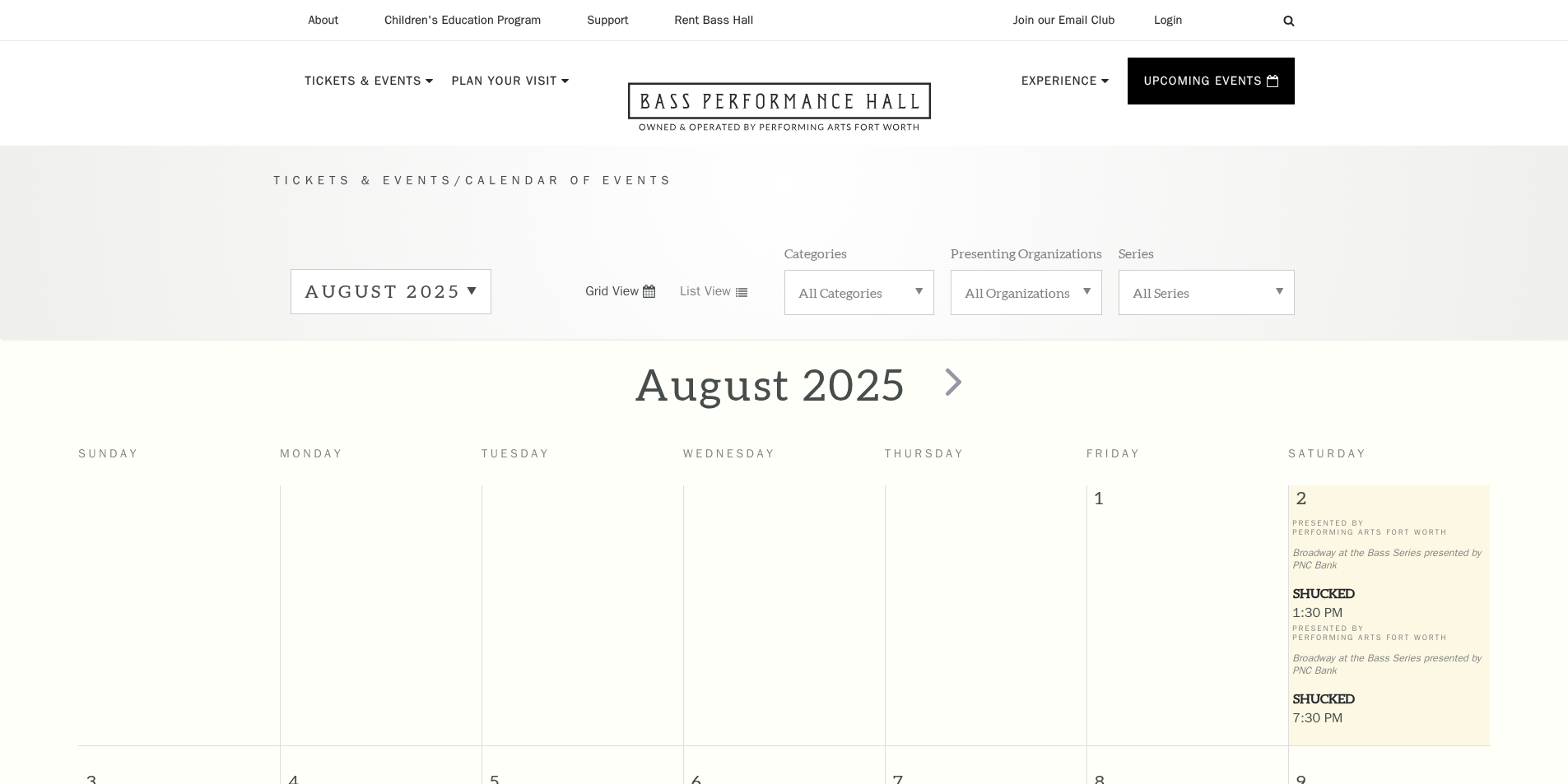 click on "August 2025" at bounding box center (391, 291) 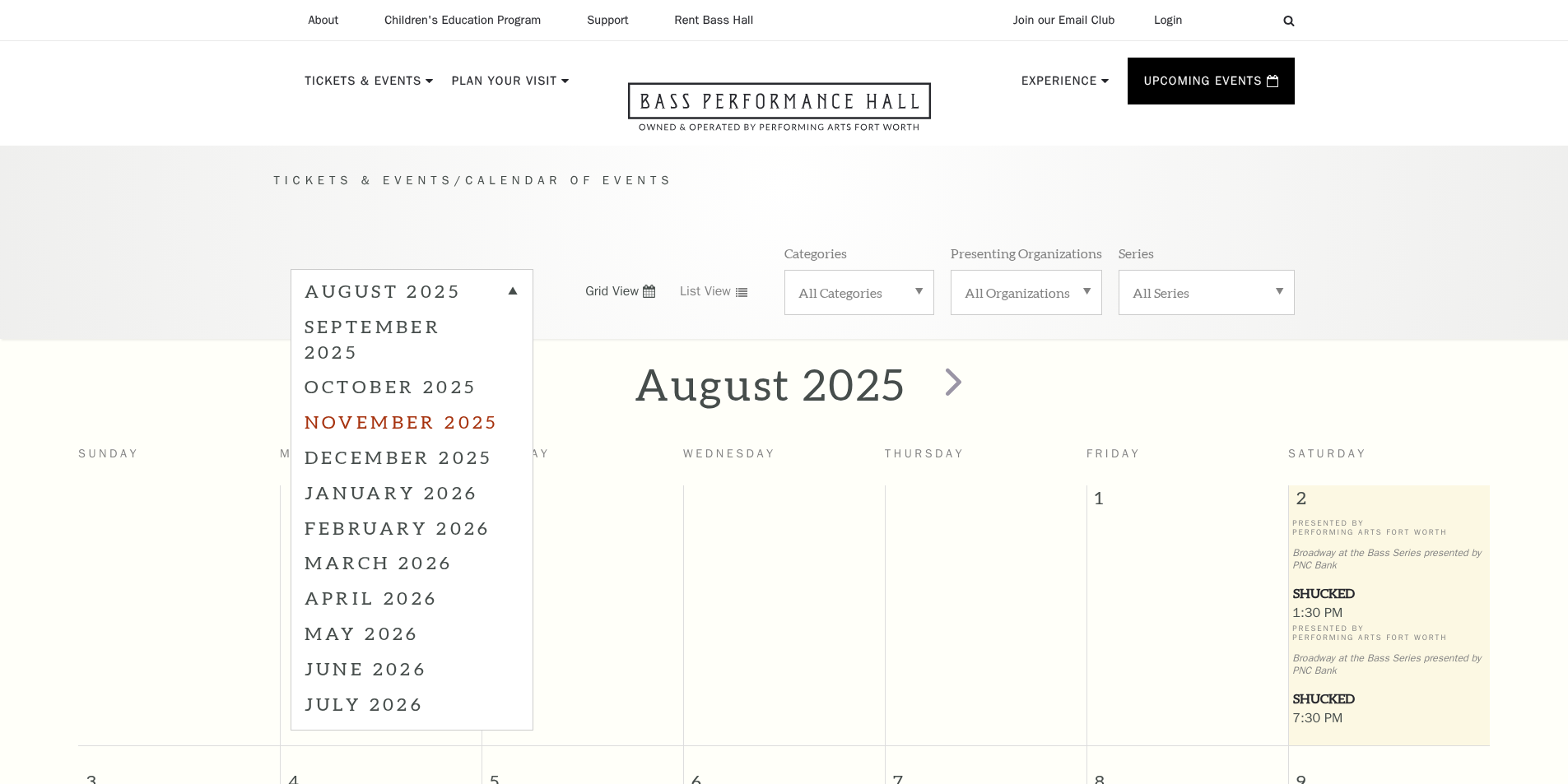 click on "November 2025" at bounding box center (412, 421) 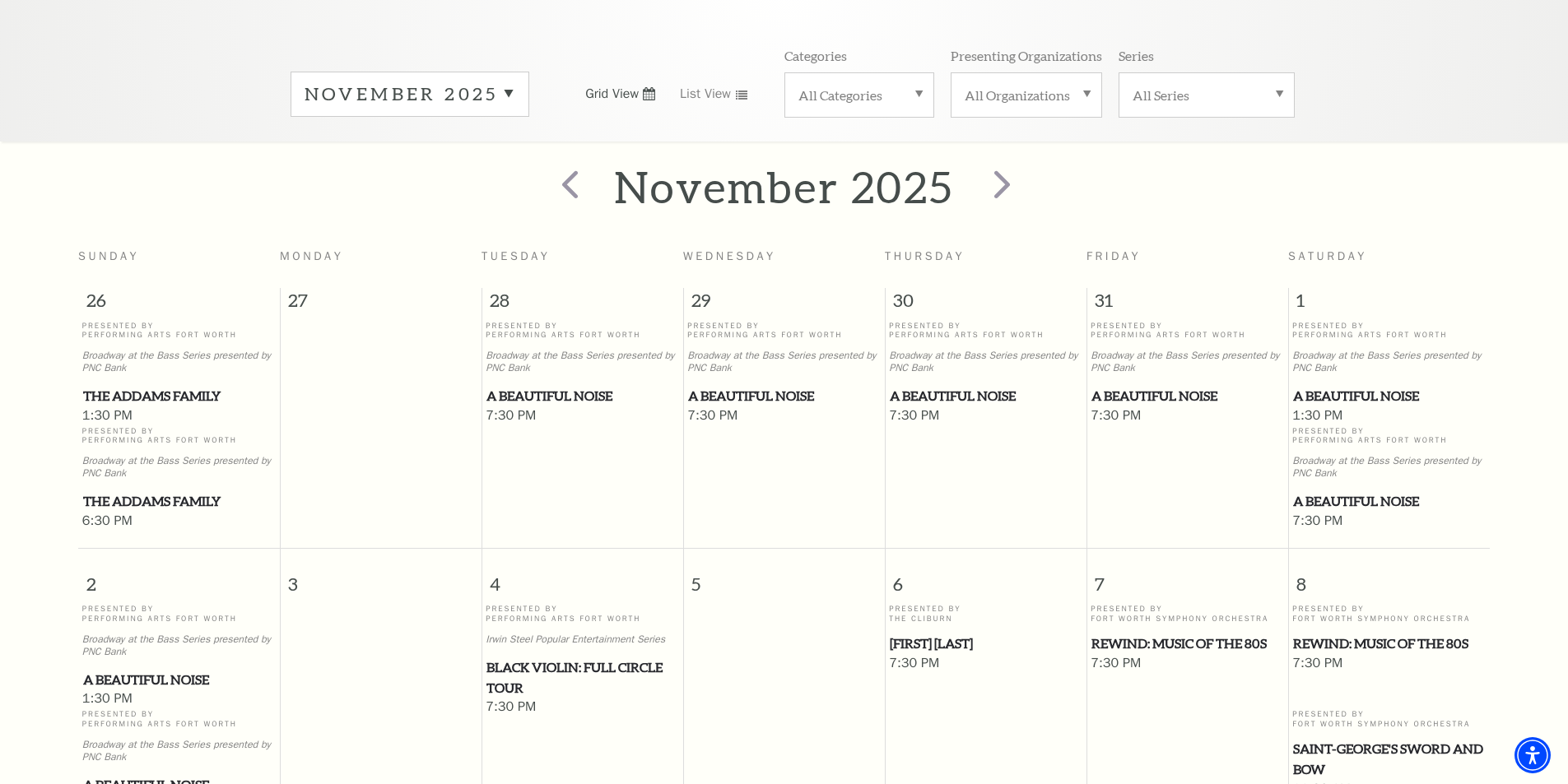scroll, scrollTop: 310, scrollLeft: 0, axis: vertical 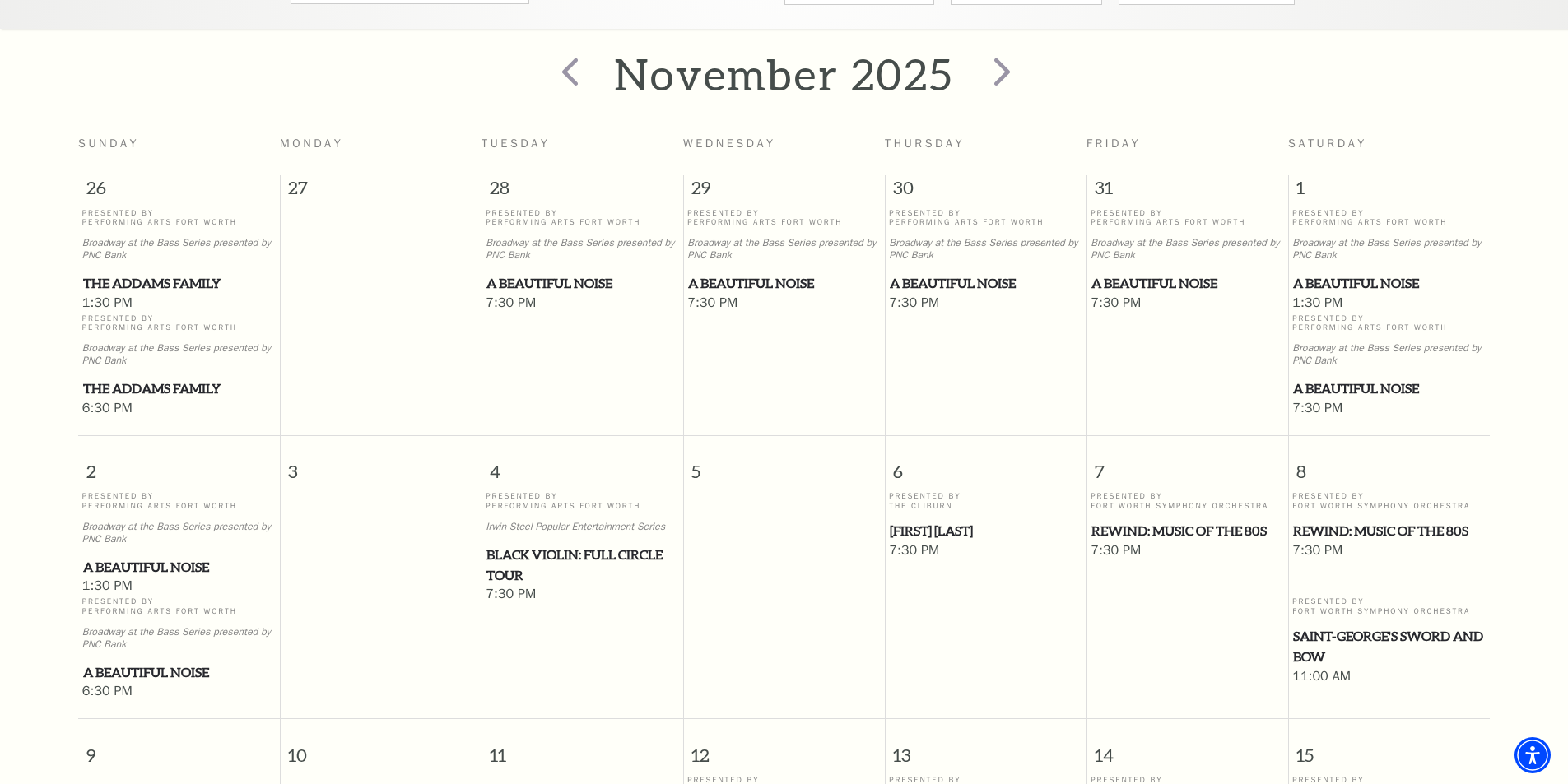click on "Black Violin: Full Circle Tour" at bounding box center [582, 564] 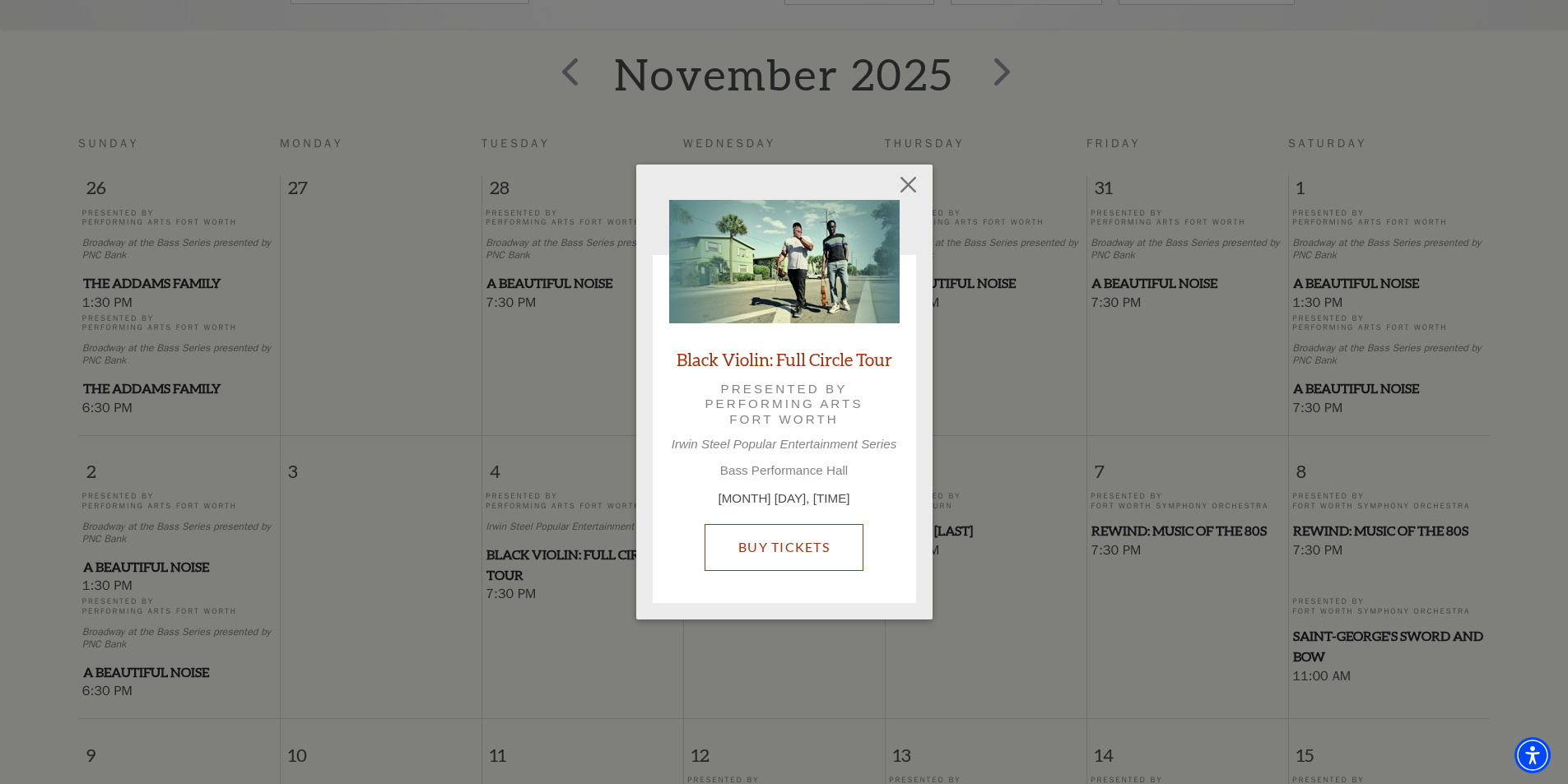 click on "Black Violin: Full Circle Tour   Presented by Performing Arts Fort Worth   Irwin Steel Popular Entertainment Series   Bass Performance Hall
November 4, 7:30 PM
Buy Tickets" at bounding box center (784, 393) 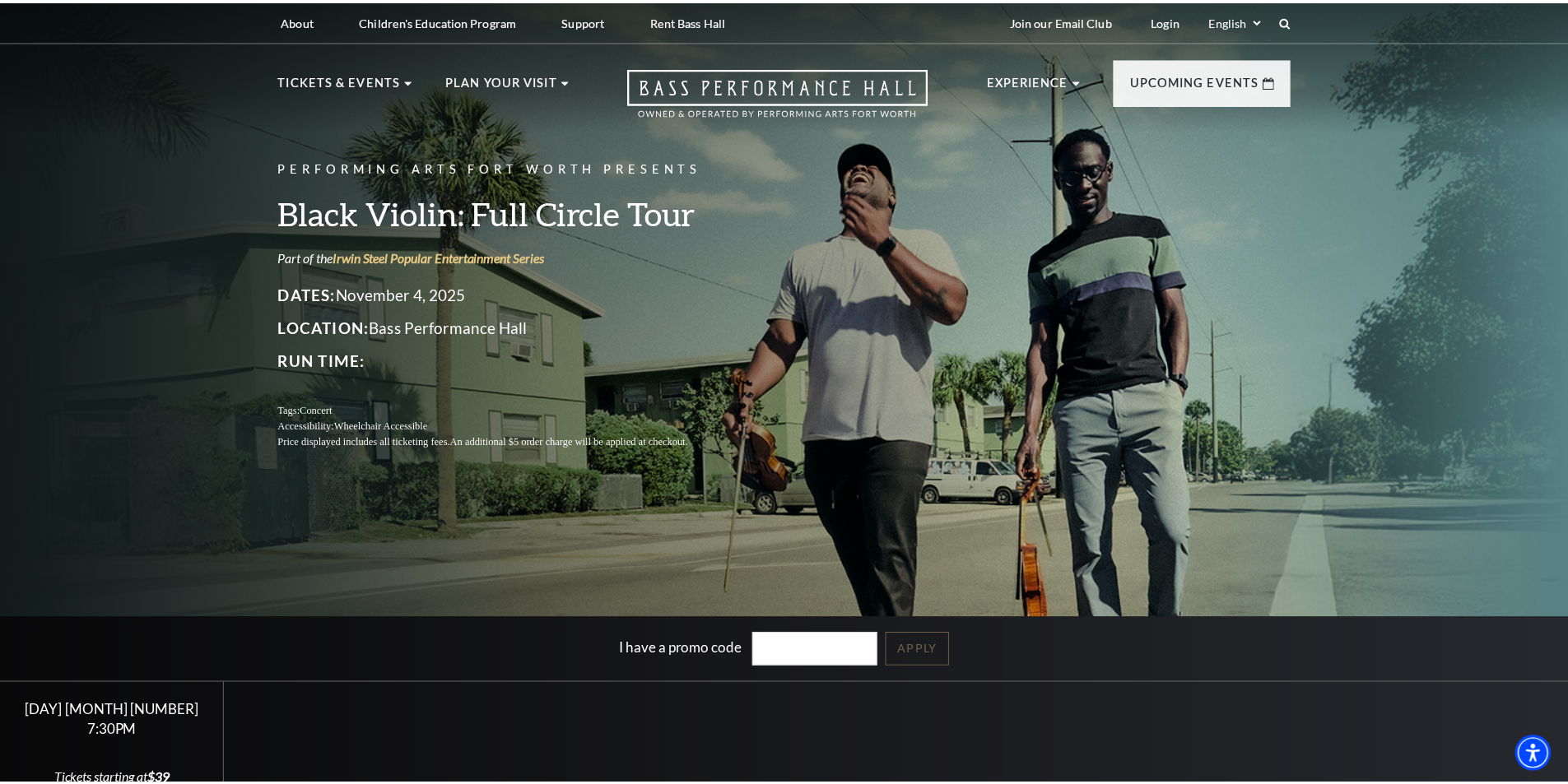 scroll, scrollTop: 494, scrollLeft: 0, axis: vertical 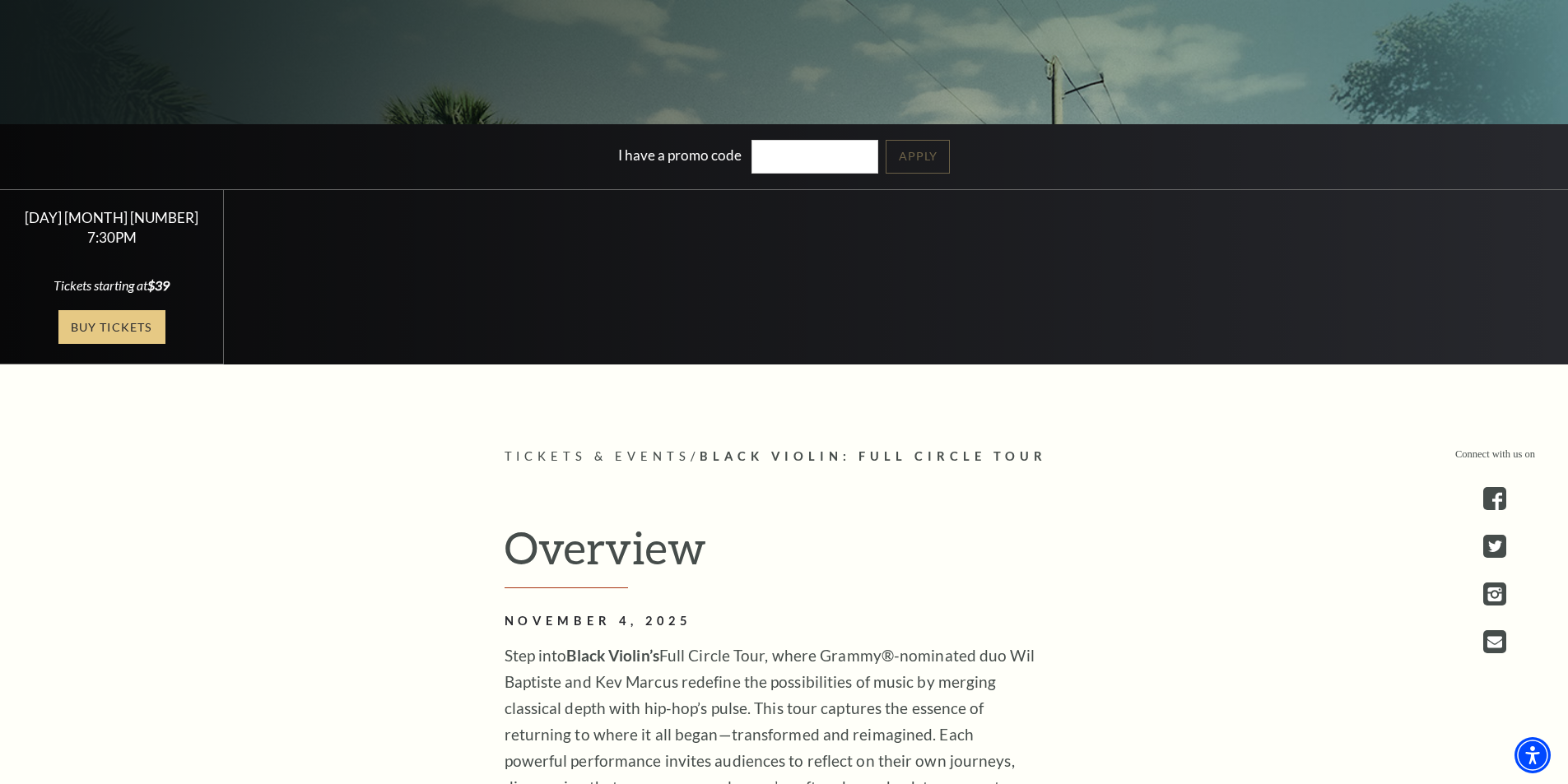 click on "Buy Tickets" at bounding box center [112, 327] 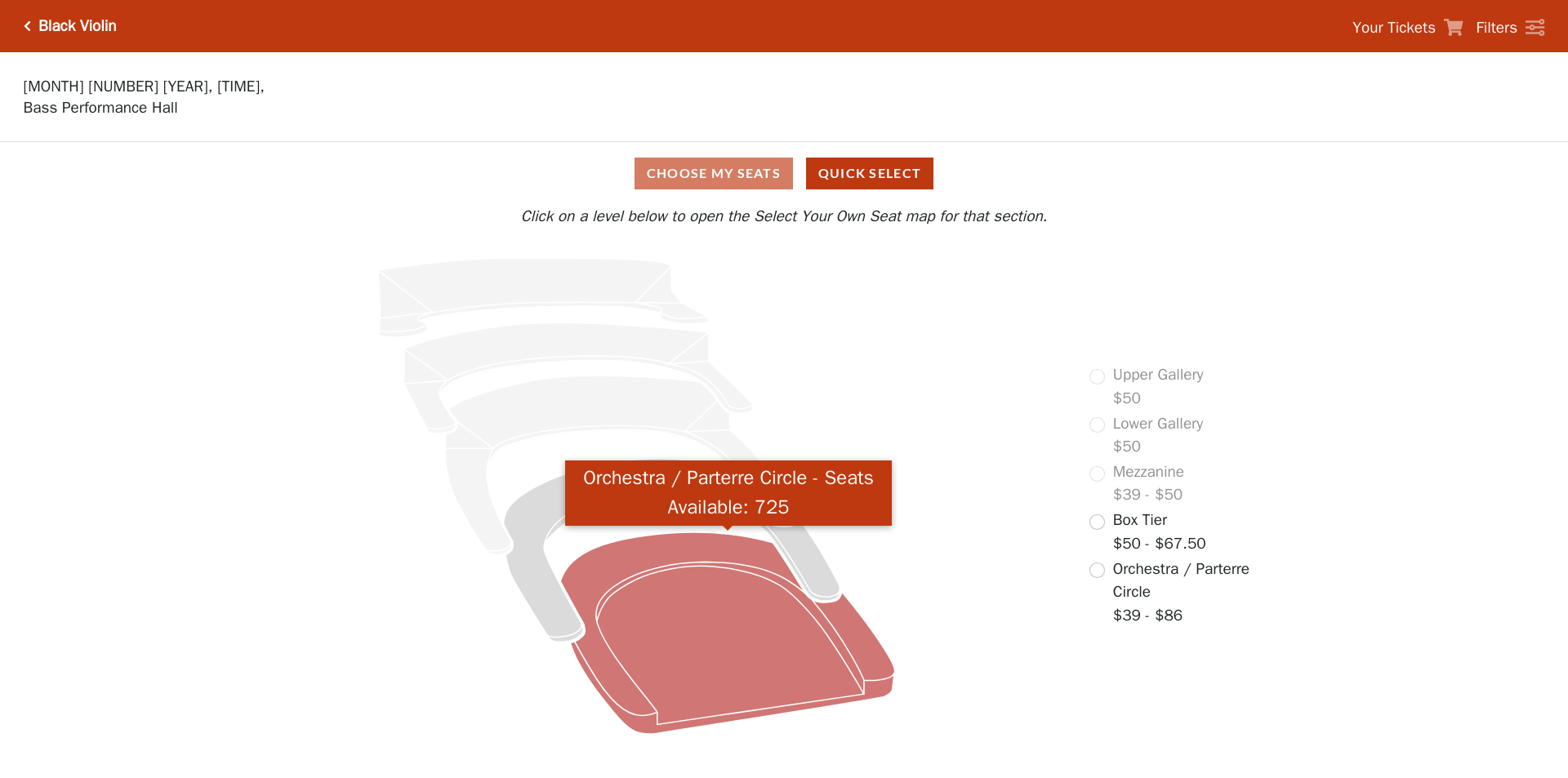 scroll, scrollTop: 0, scrollLeft: 0, axis: both 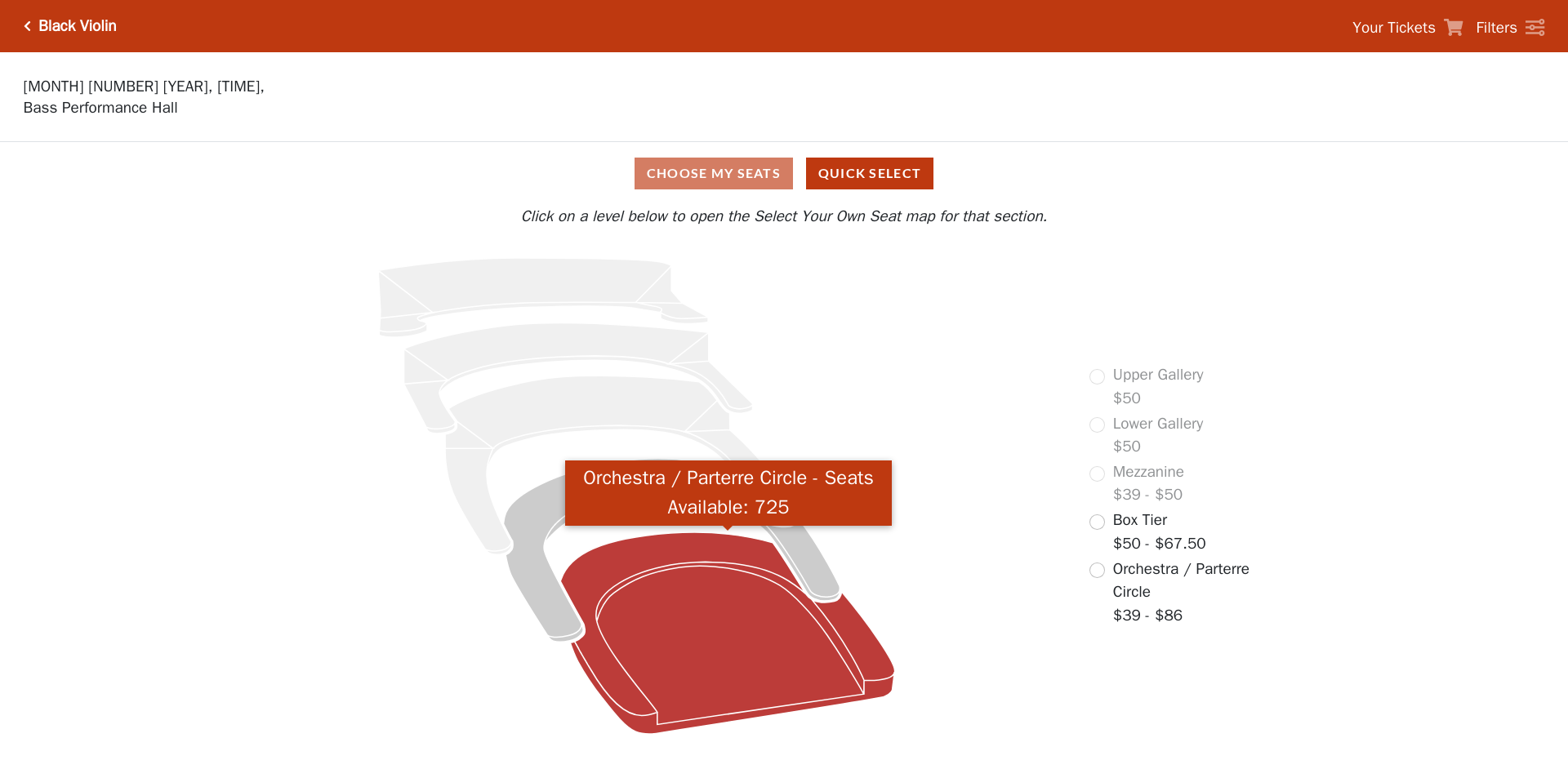 click 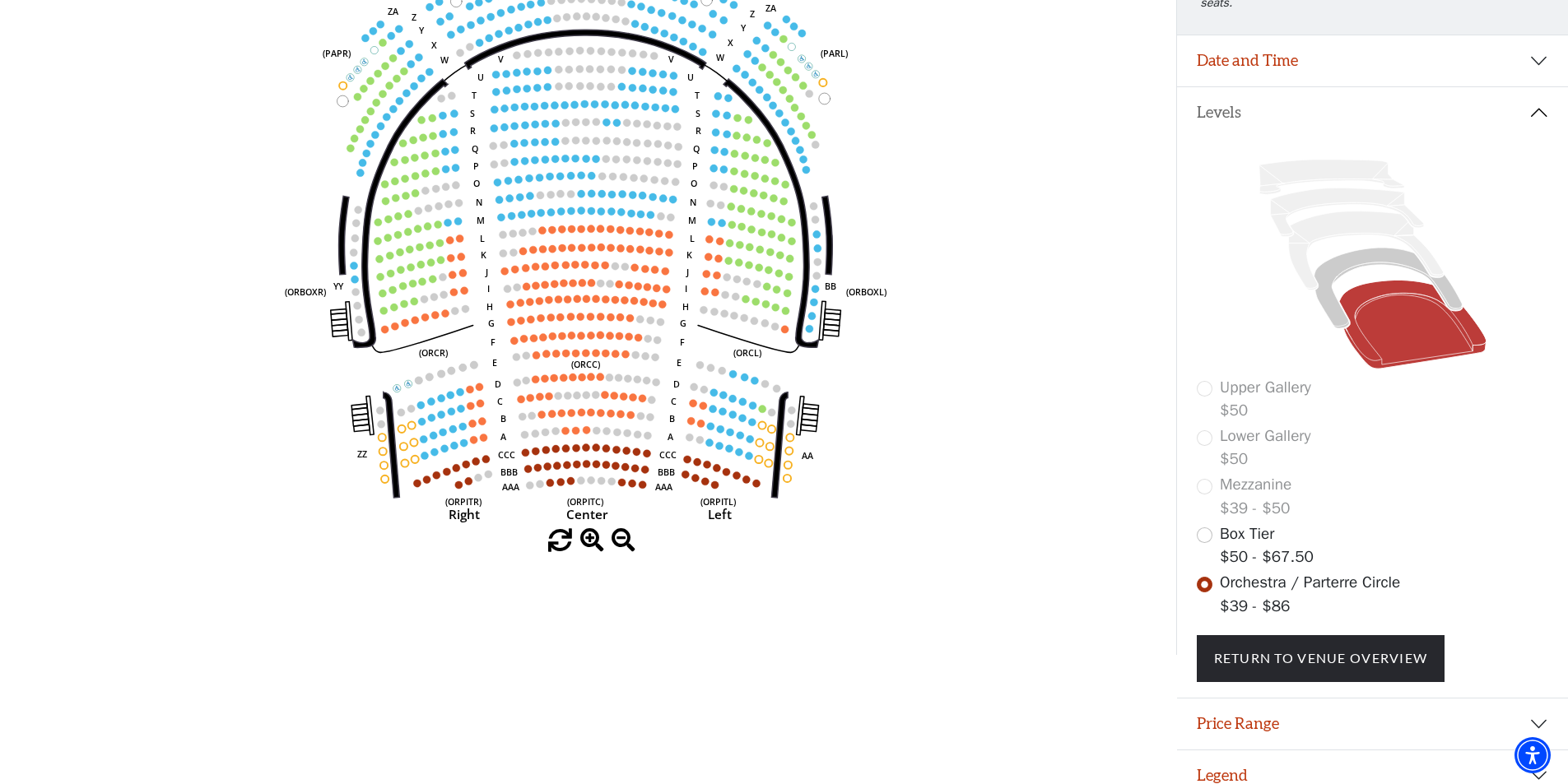 scroll, scrollTop: 289, scrollLeft: 0, axis: vertical 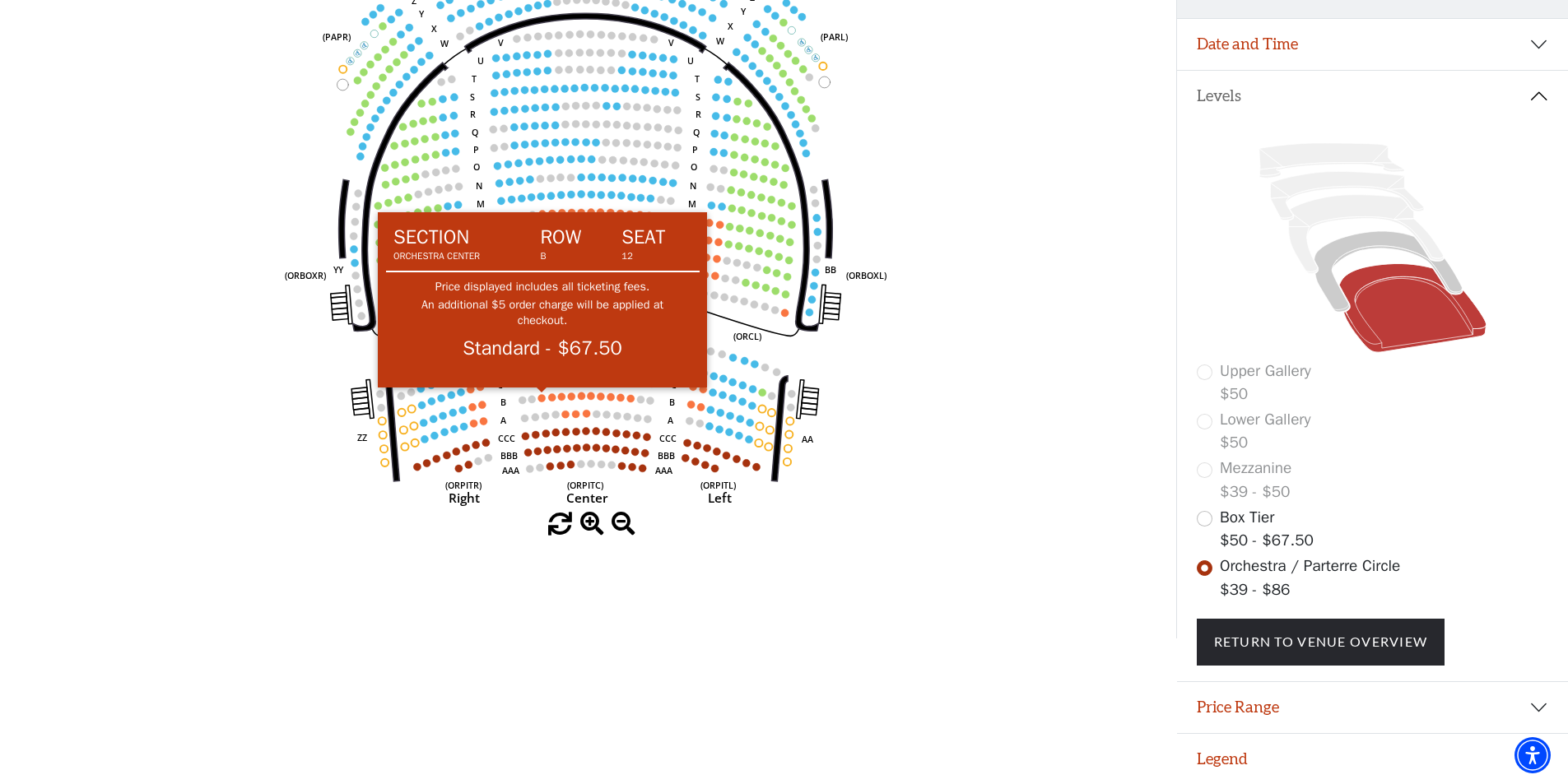 click 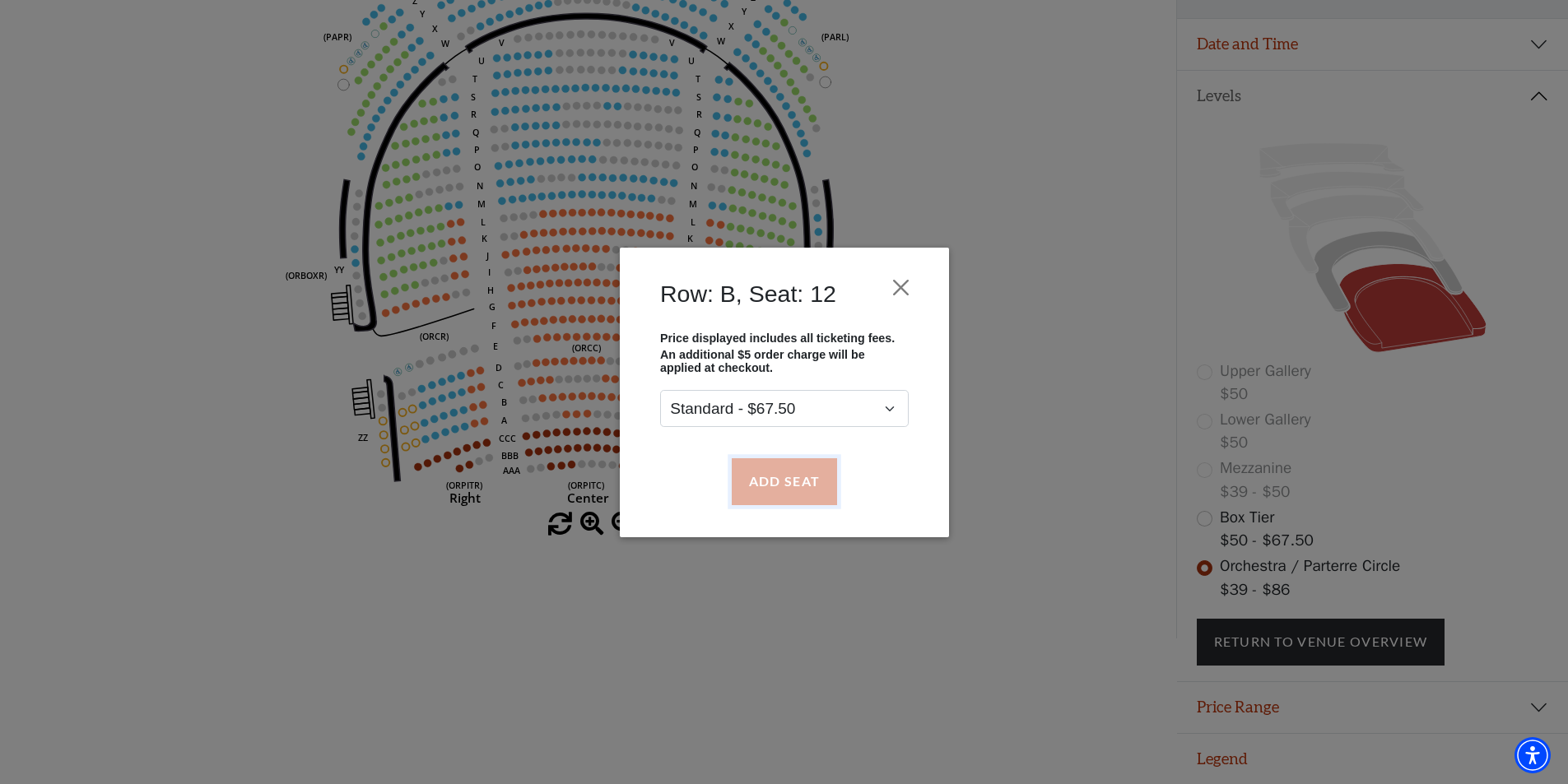 drag, startPoint x: 768, startPoint y: 465, endPoint x: 678, endPoint y: 445, distance: 92.19544 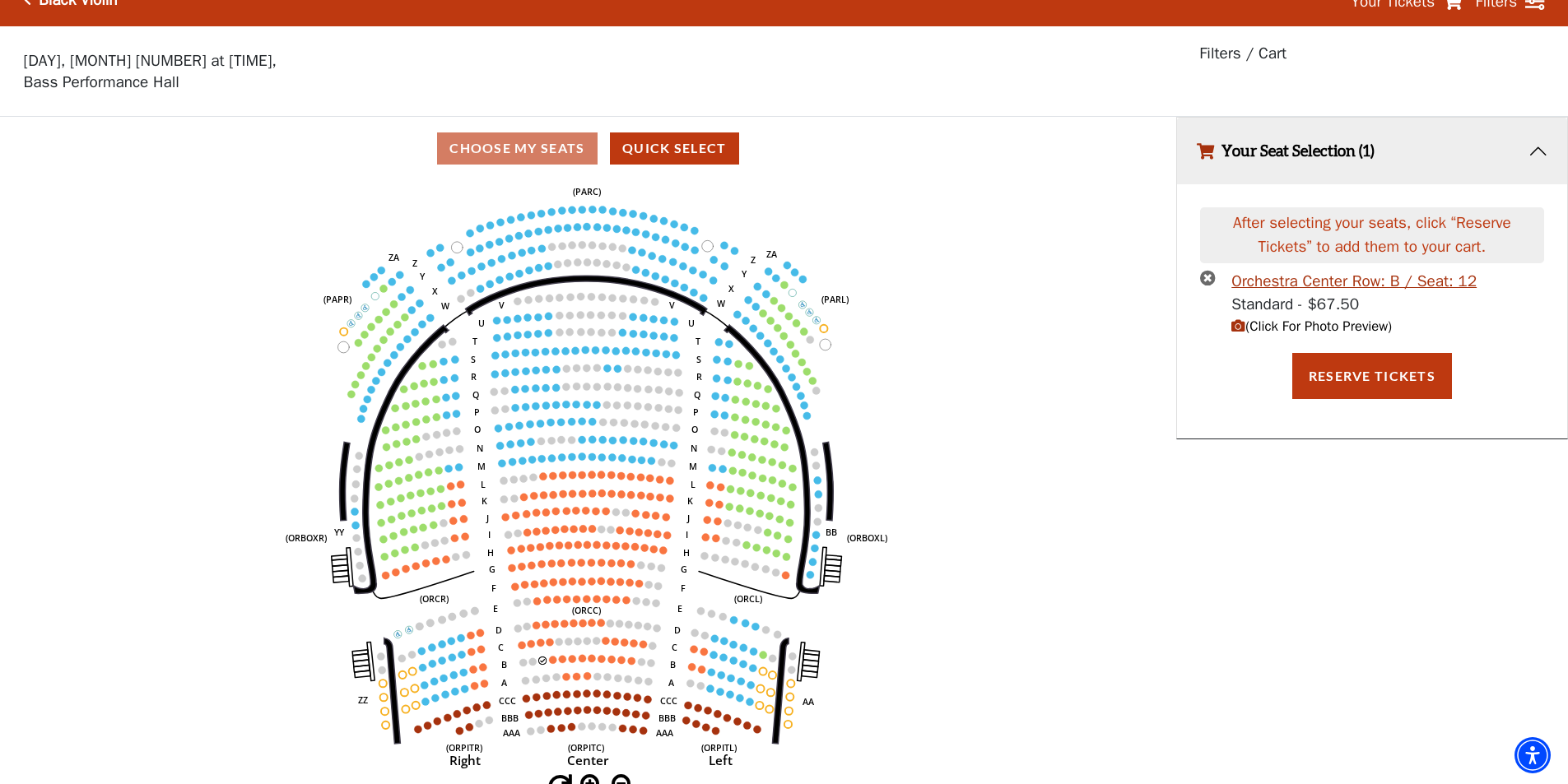 scroll, scrollTop: 40, scrollLeft: 0, axis: vertical 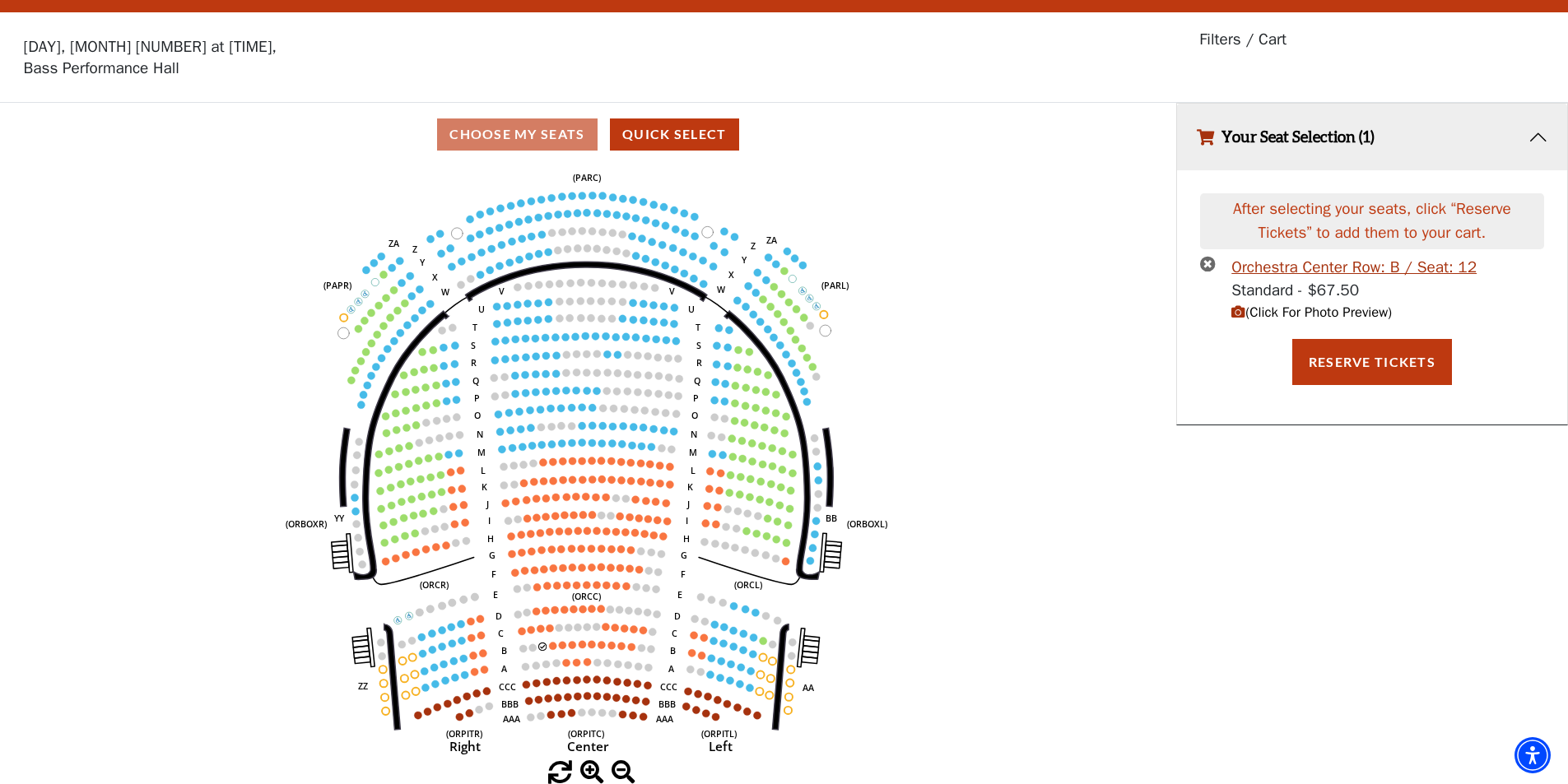 click on "Left   (ORPITL)   Right   (ORPITR)   Center   (ORPITC)   ZZ   AA   YY   BB   ZA   ZA   (ORCL)   (ORCR)   (ORCC)   (ORBOXL)   (ORBOXR)   (PARL)   (PAPR)   (PARC)   Z   Y   X   W   Z   Y   X   W   V   U   T   S   R   Q   P   O   N   M   L   K   J   I   H   G   F   E   D   C   B   A   CCC   BBB   AAA   V   U   T   S   R   Q   P   O   N   M   L   K   J   I   H   G   F   E   D   C   B   A   CCC   BBB   AAA" 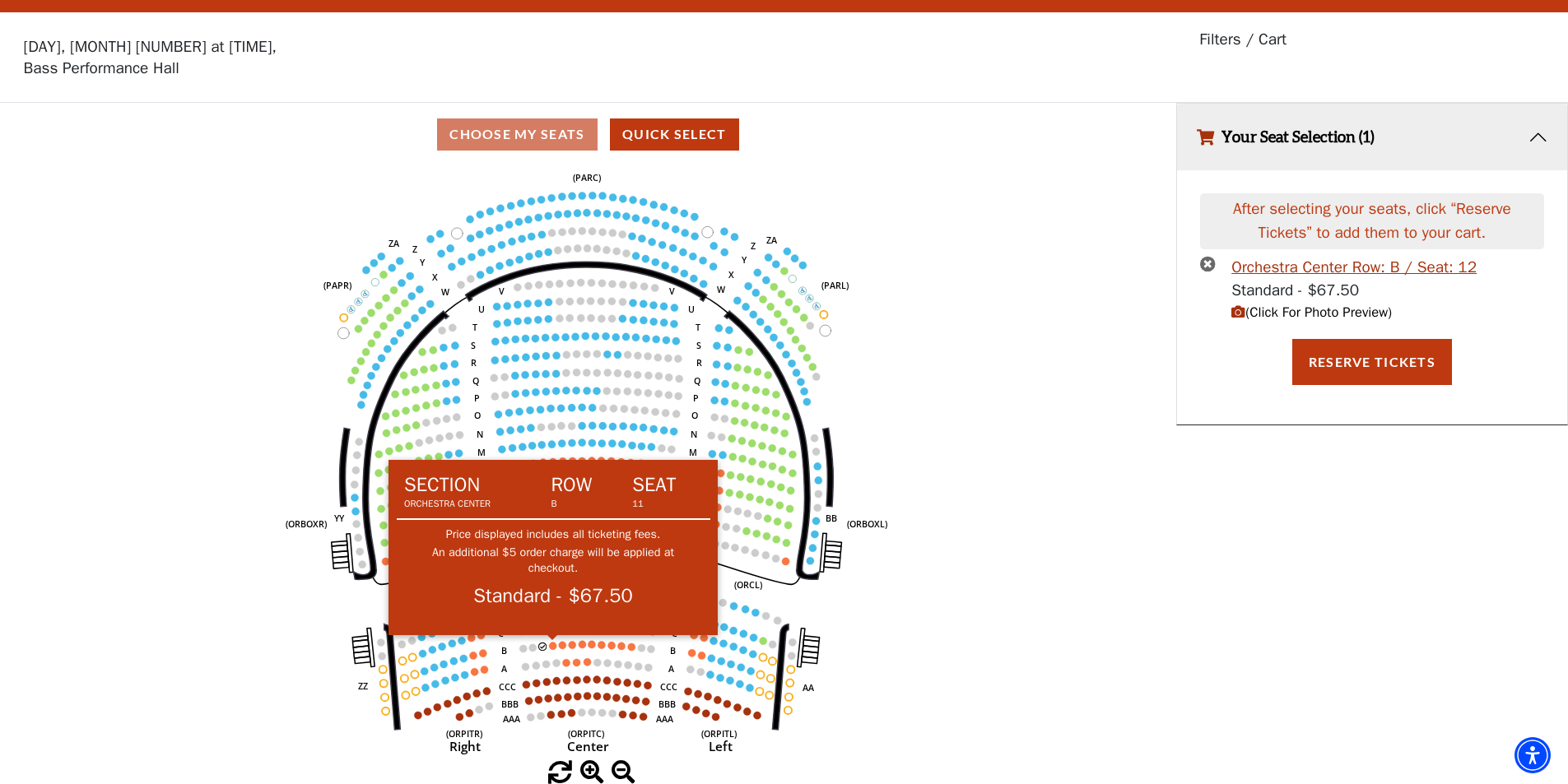 click 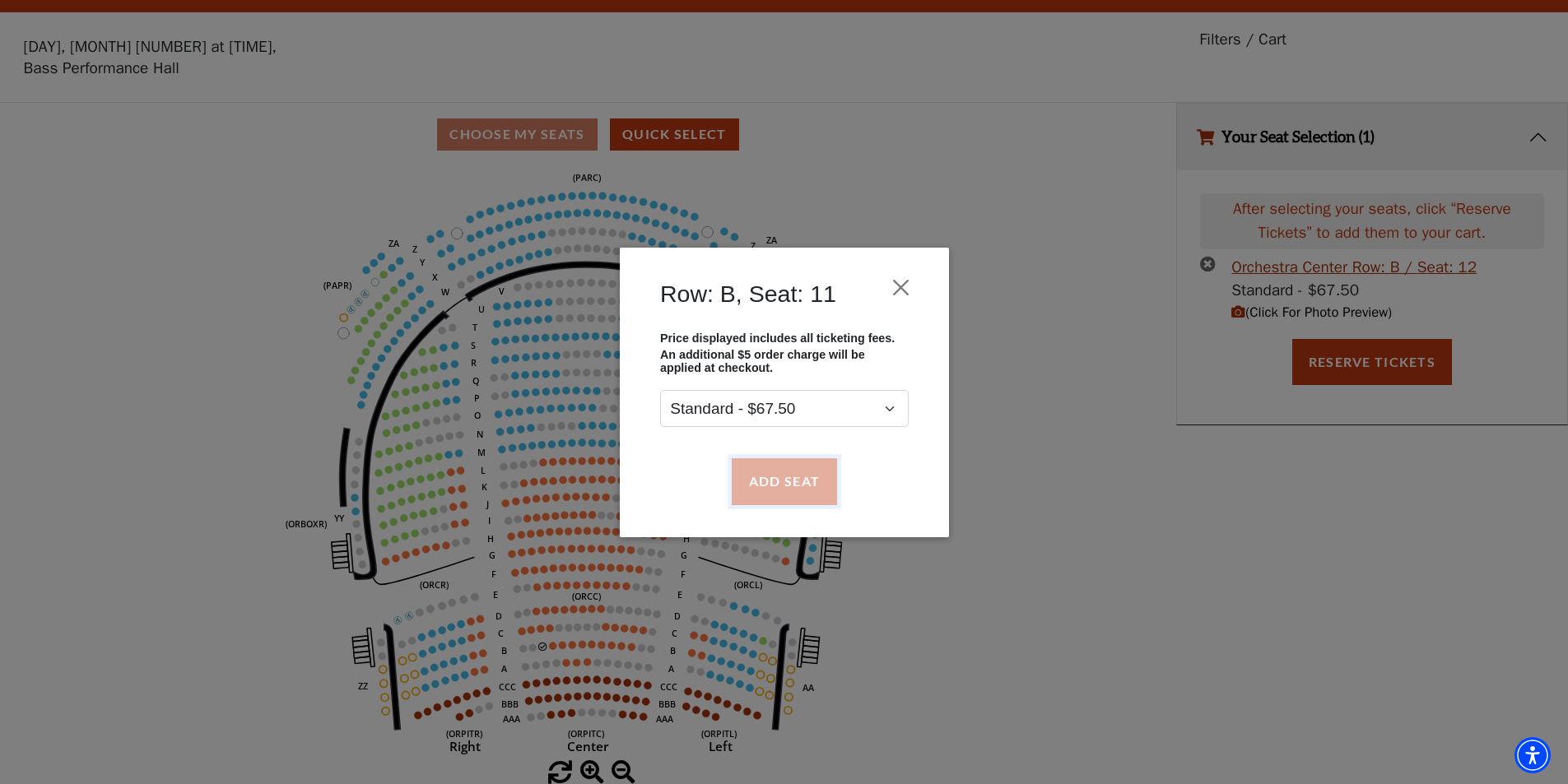 click on "Add Seat" at bounding box center (784, 481) 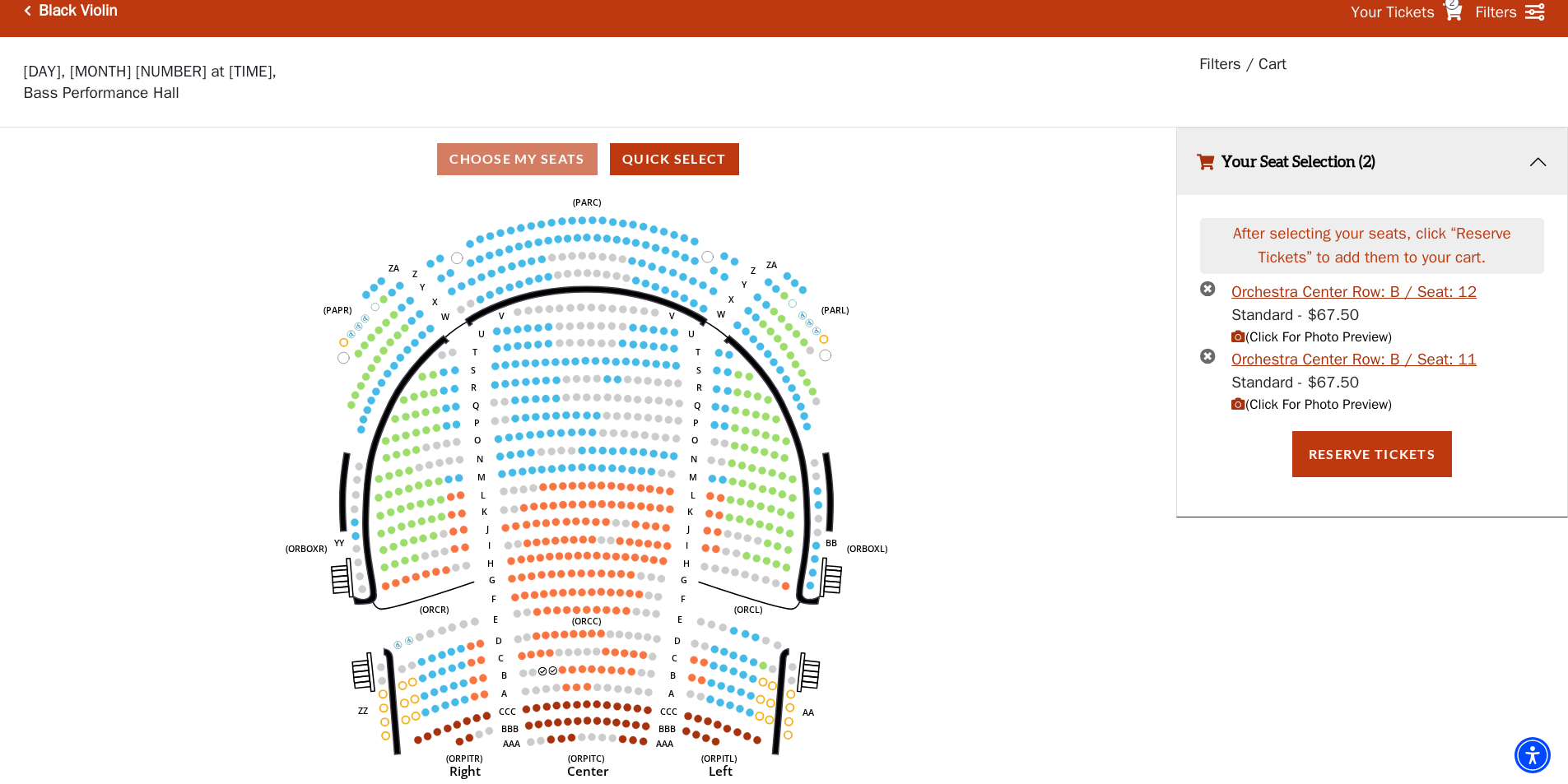 scroll, scrollTop: 0, scrollLeft: 0, axis: both 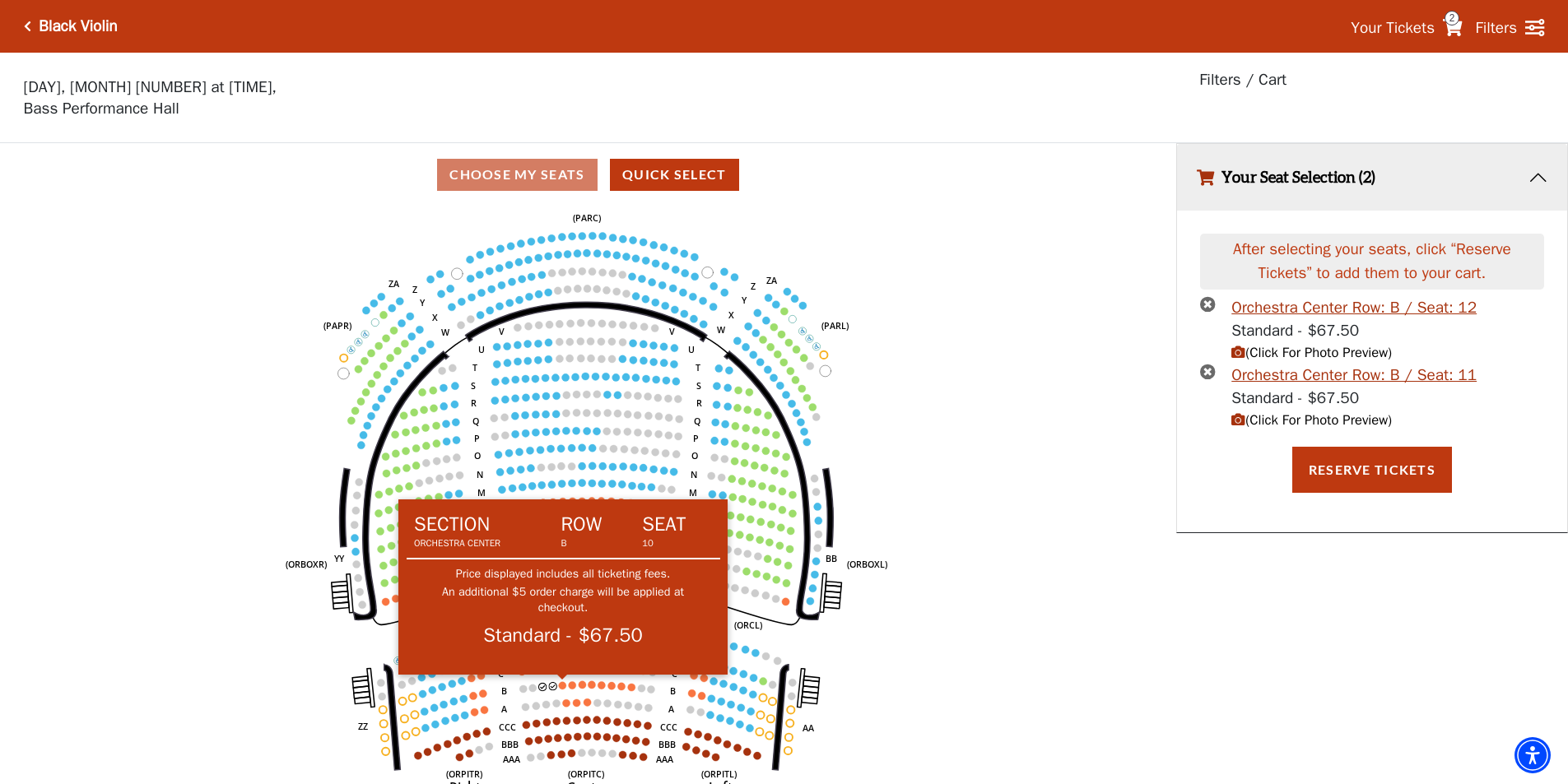 click 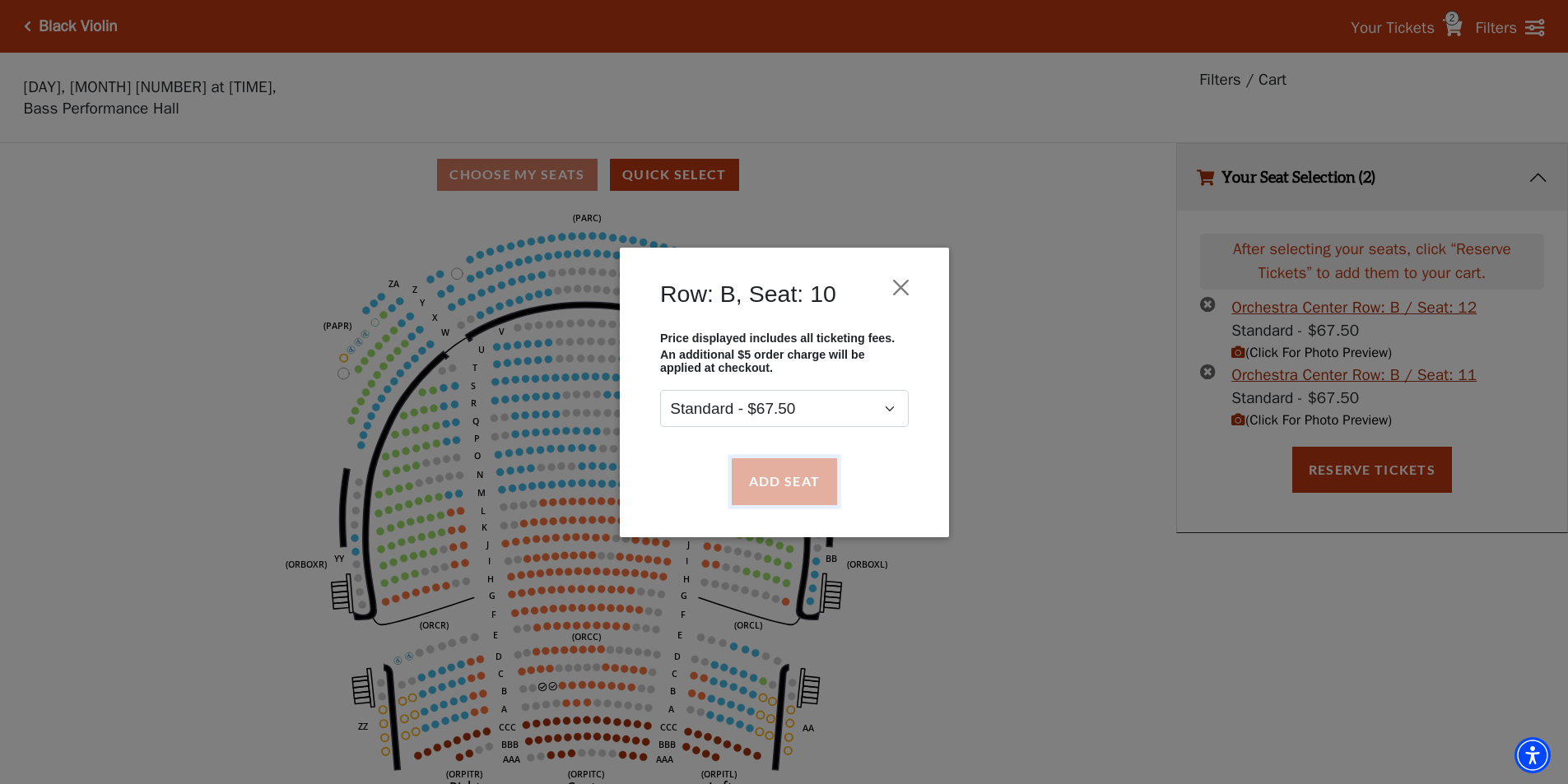 click on "Add Seat" at bounding box center [784, 481] 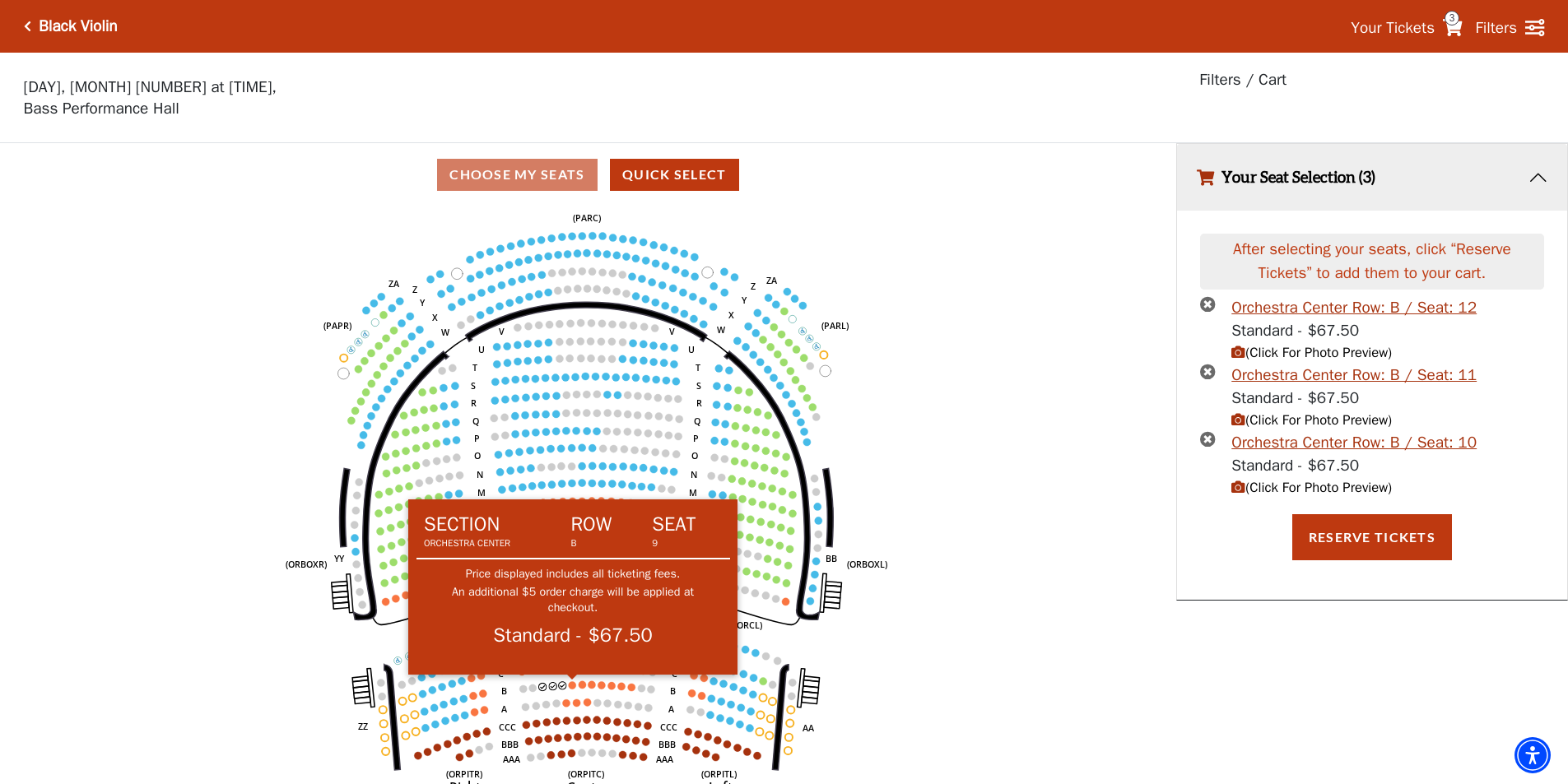 click 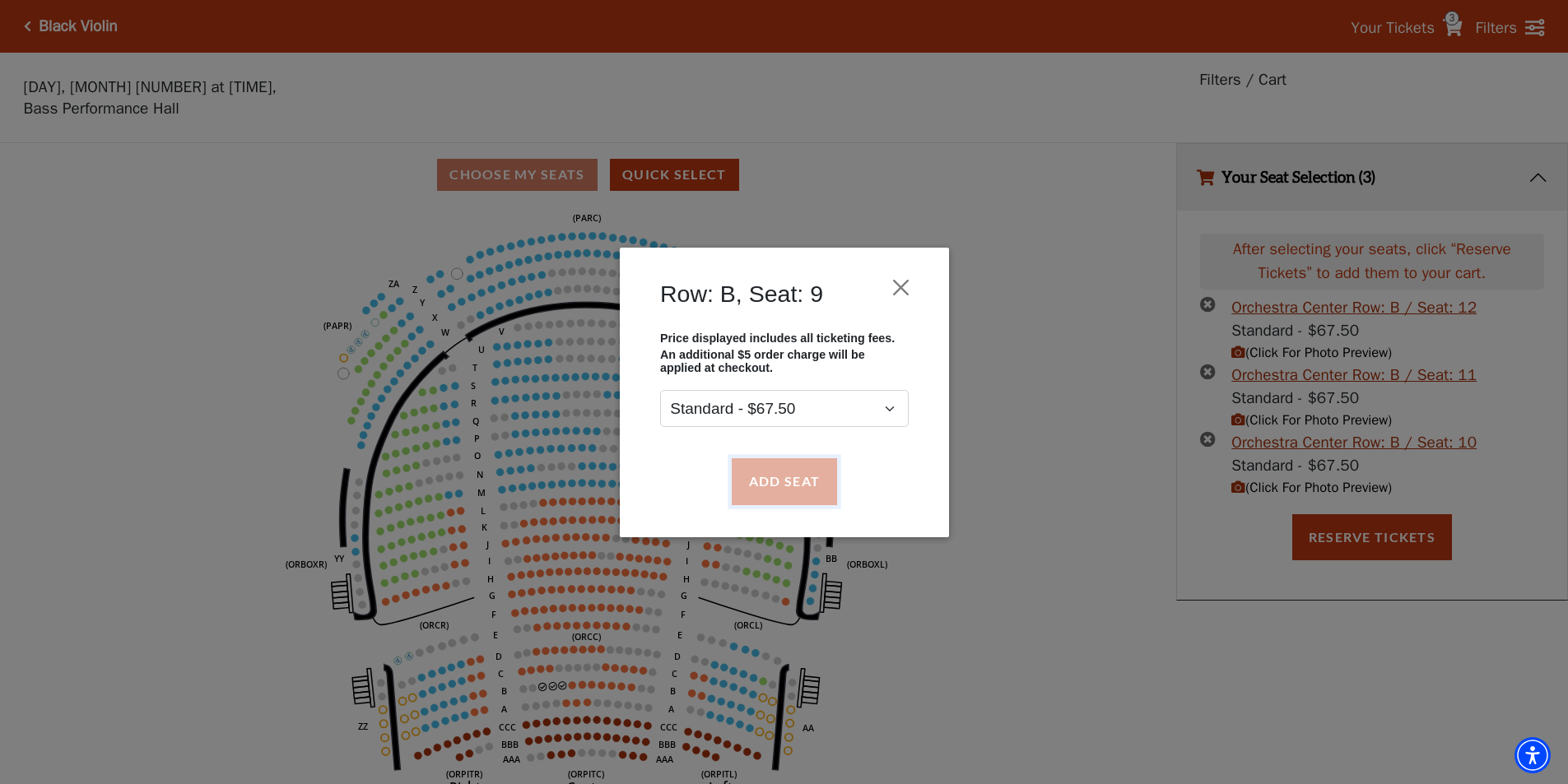 click on "Add Seat" at bounding box center (784, 481) 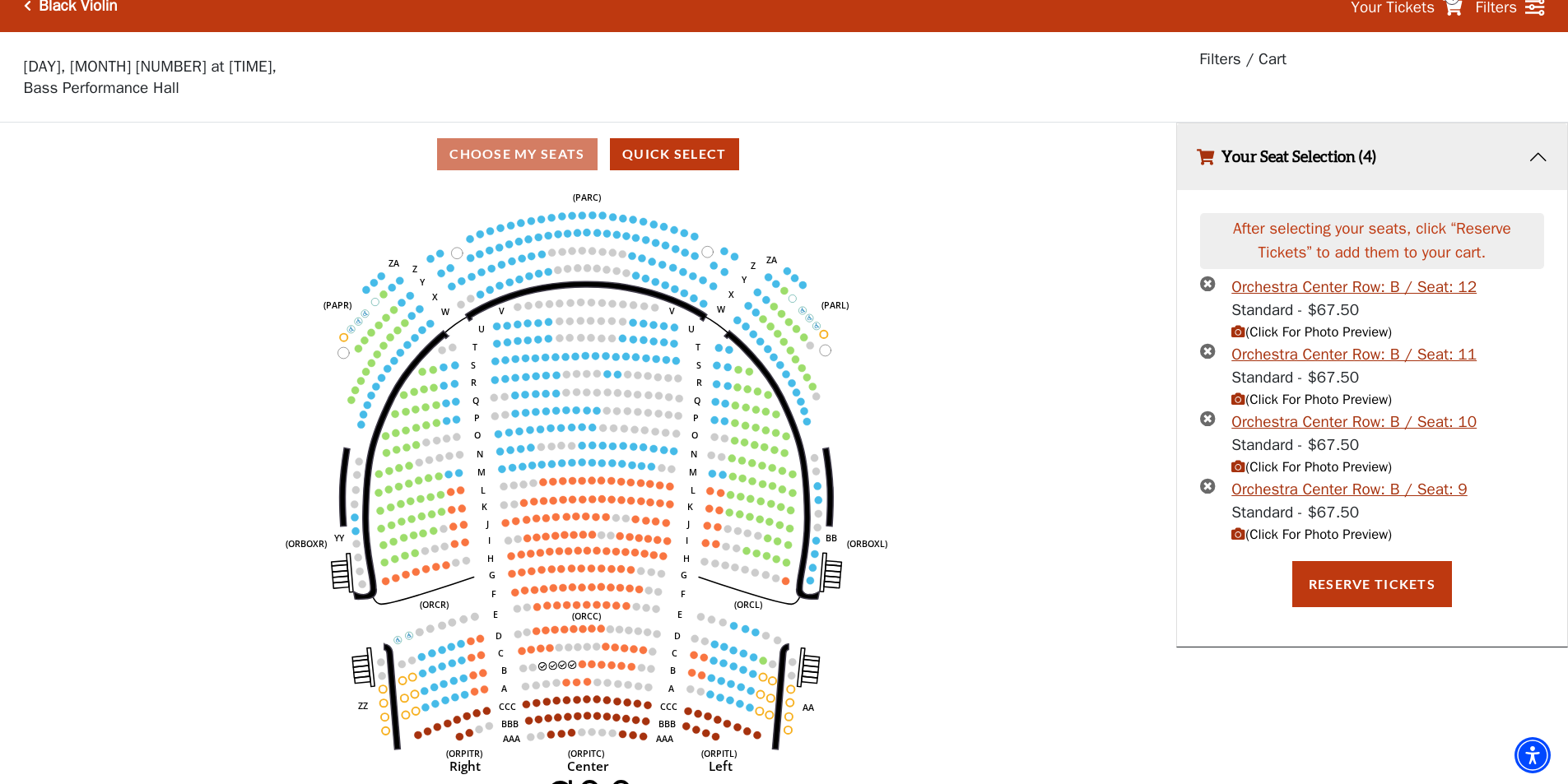 scroll, scrollTop: 40, scrollLeft: 0, axis: vertical 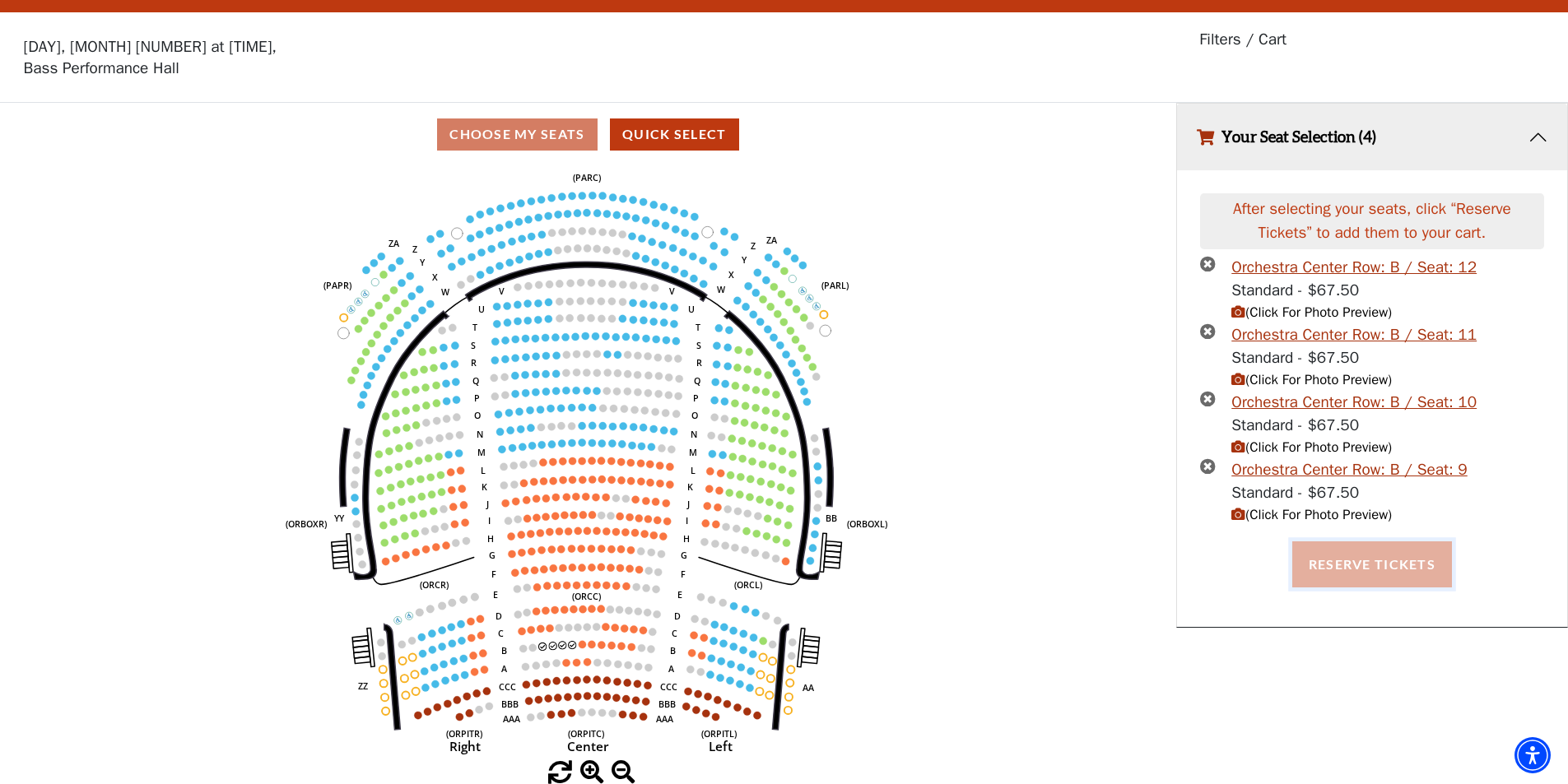 click on "Reserve Tickets" at bounding box center (1372, 564) 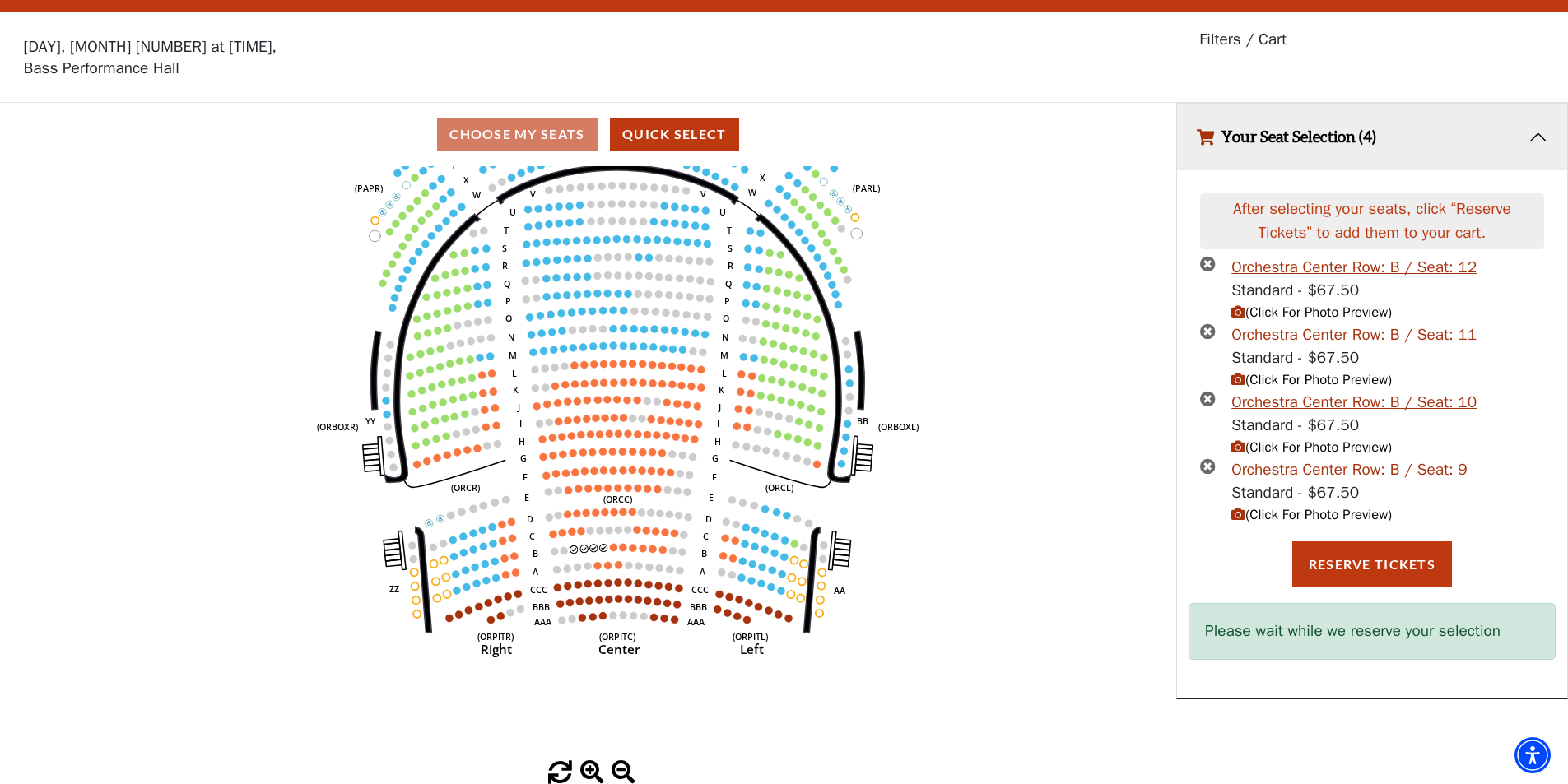 drag, startPoint x: 1032, startPoint y: 566, endPoint x: 1068, endPoint y: 495, distance: 79.605276 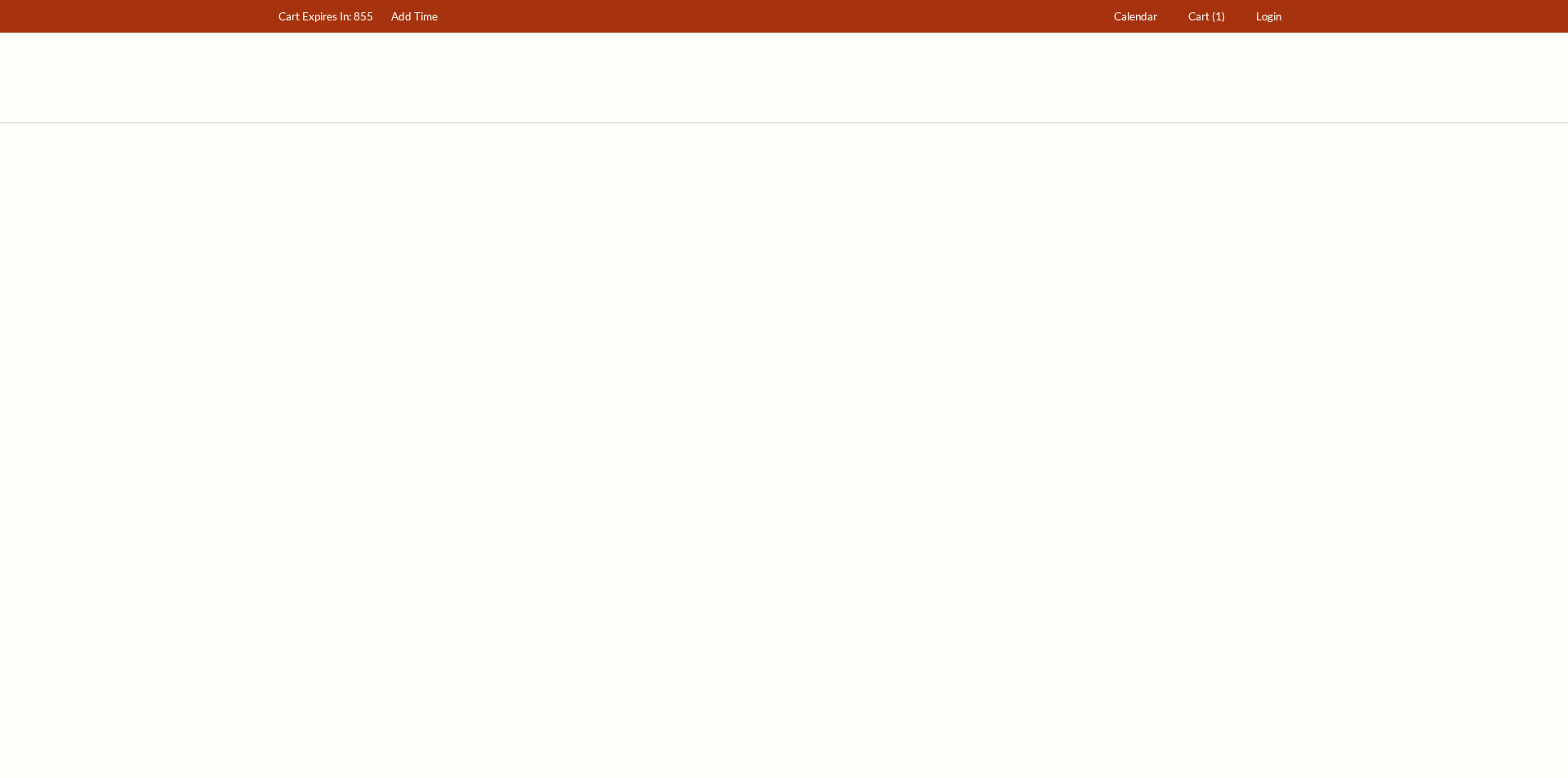 scroll, scrollTop: 0, scrollLeft: 0, axis: both 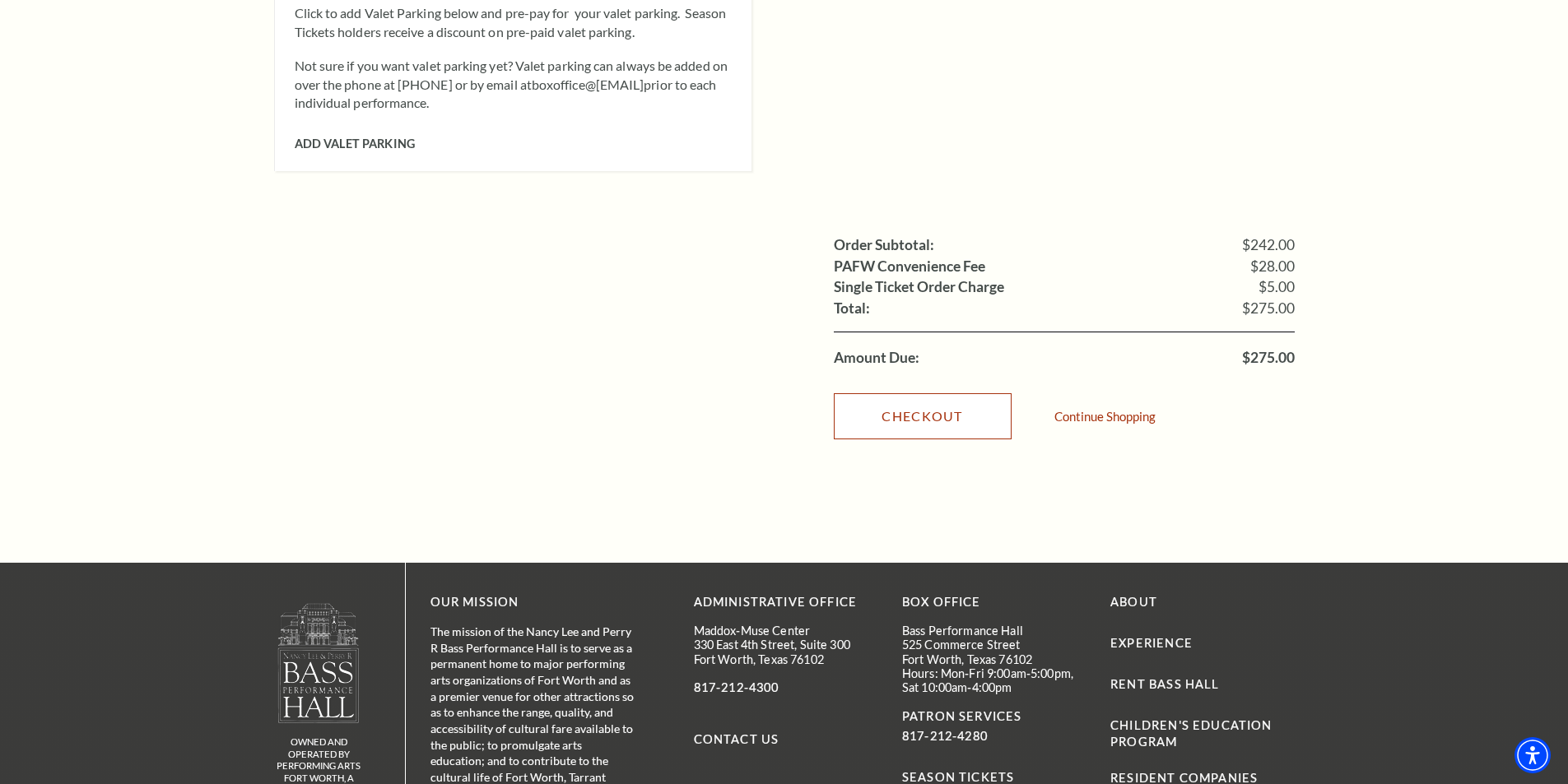 click on "Checkout" at bounding box center [923, 416] 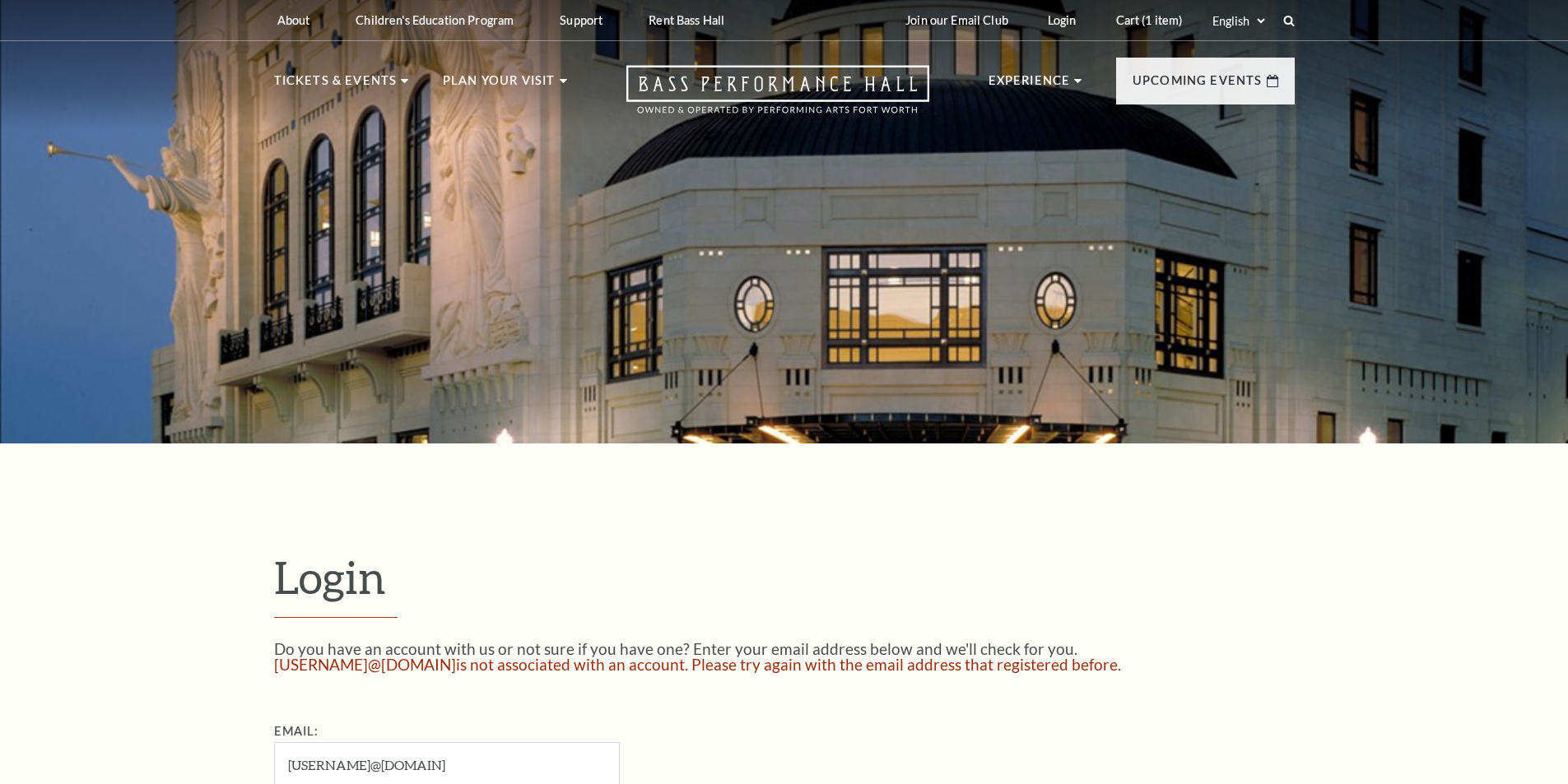 scroll, scrollTop: 332, scrollLeft: 0, axis: vertical 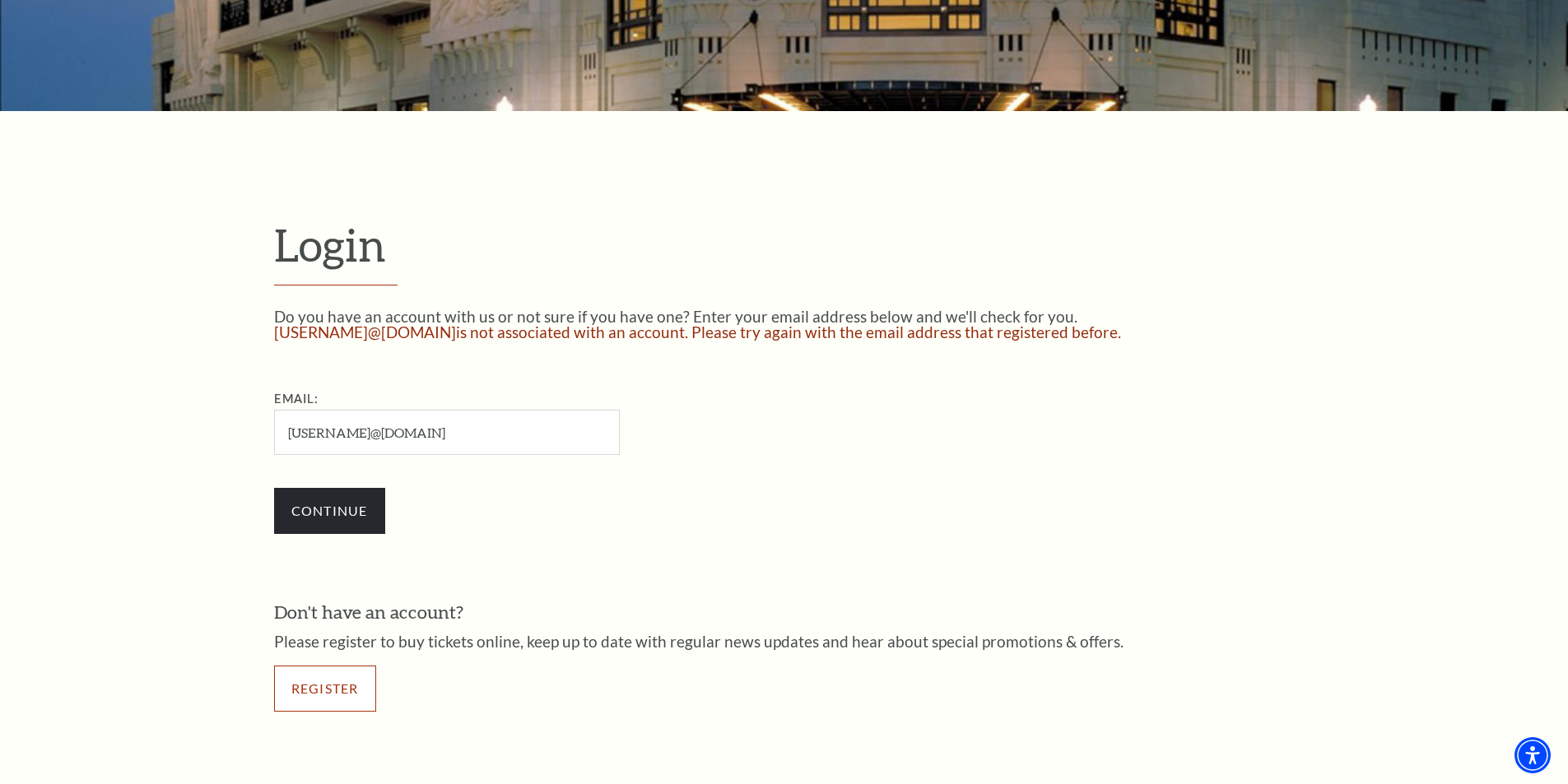click on "Register" at bounding box center [325, 689] 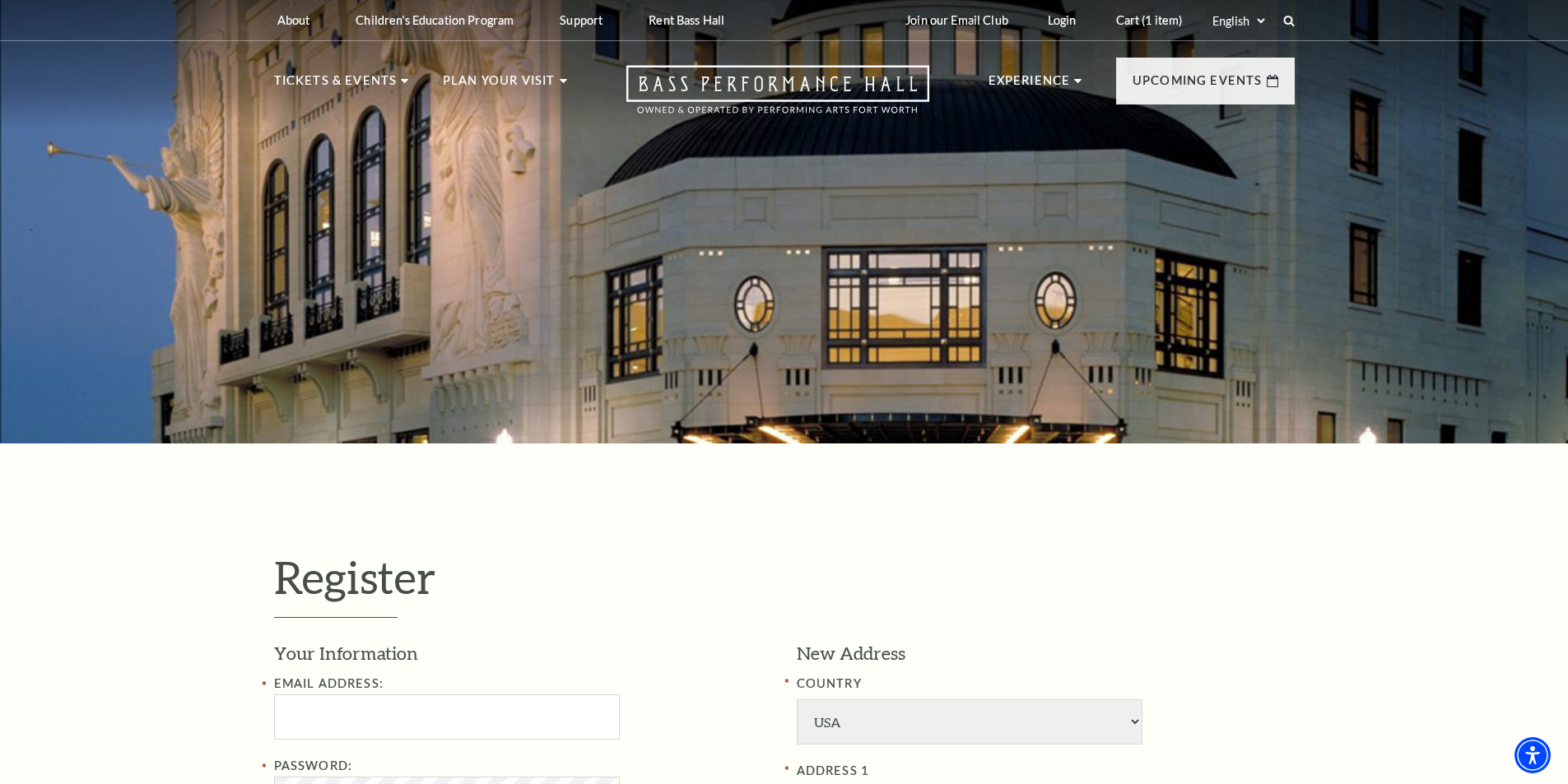 select on "1" 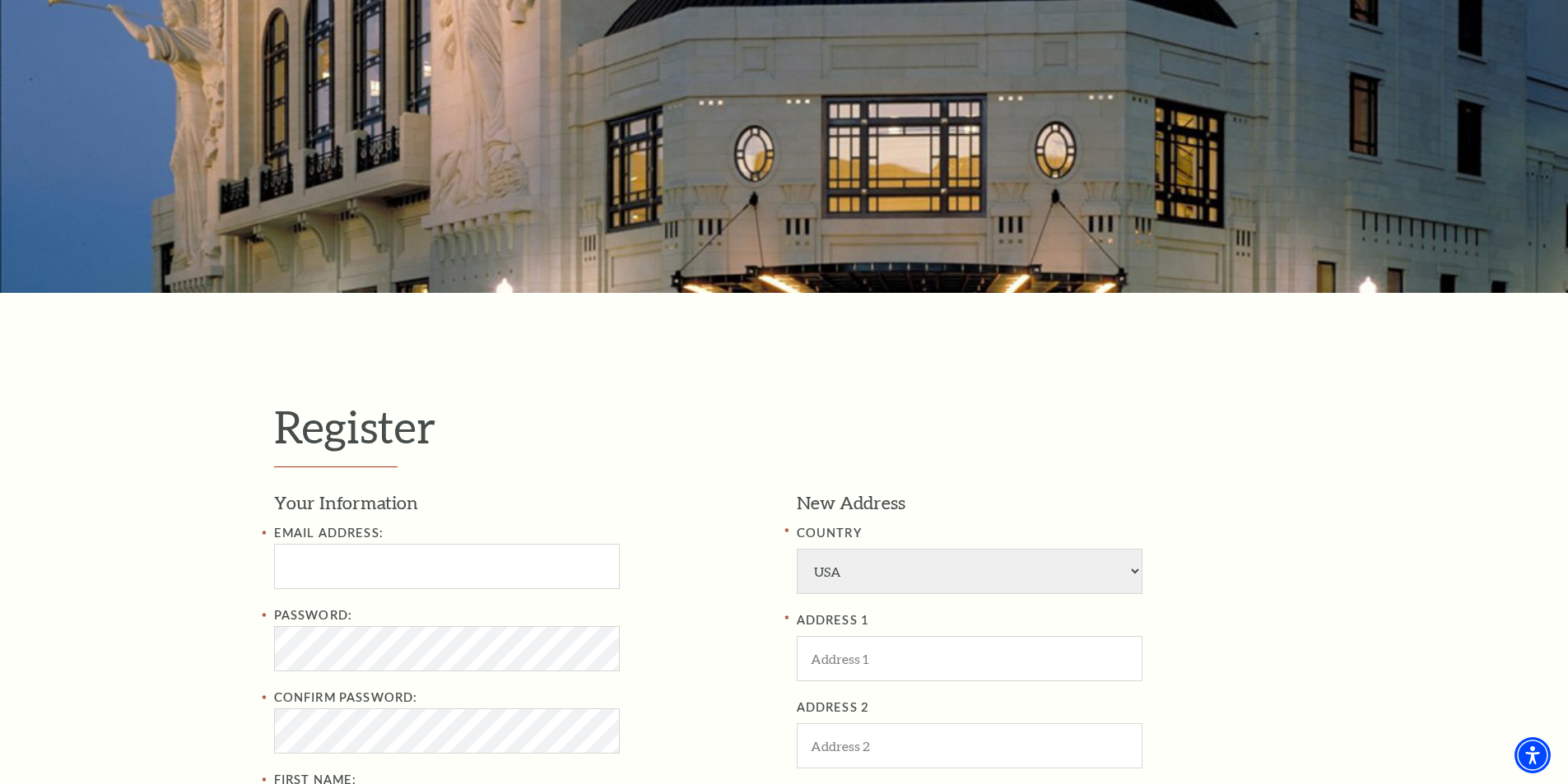 scroll, scrollTop: 165, scrollLeft: 0, axis: vertical 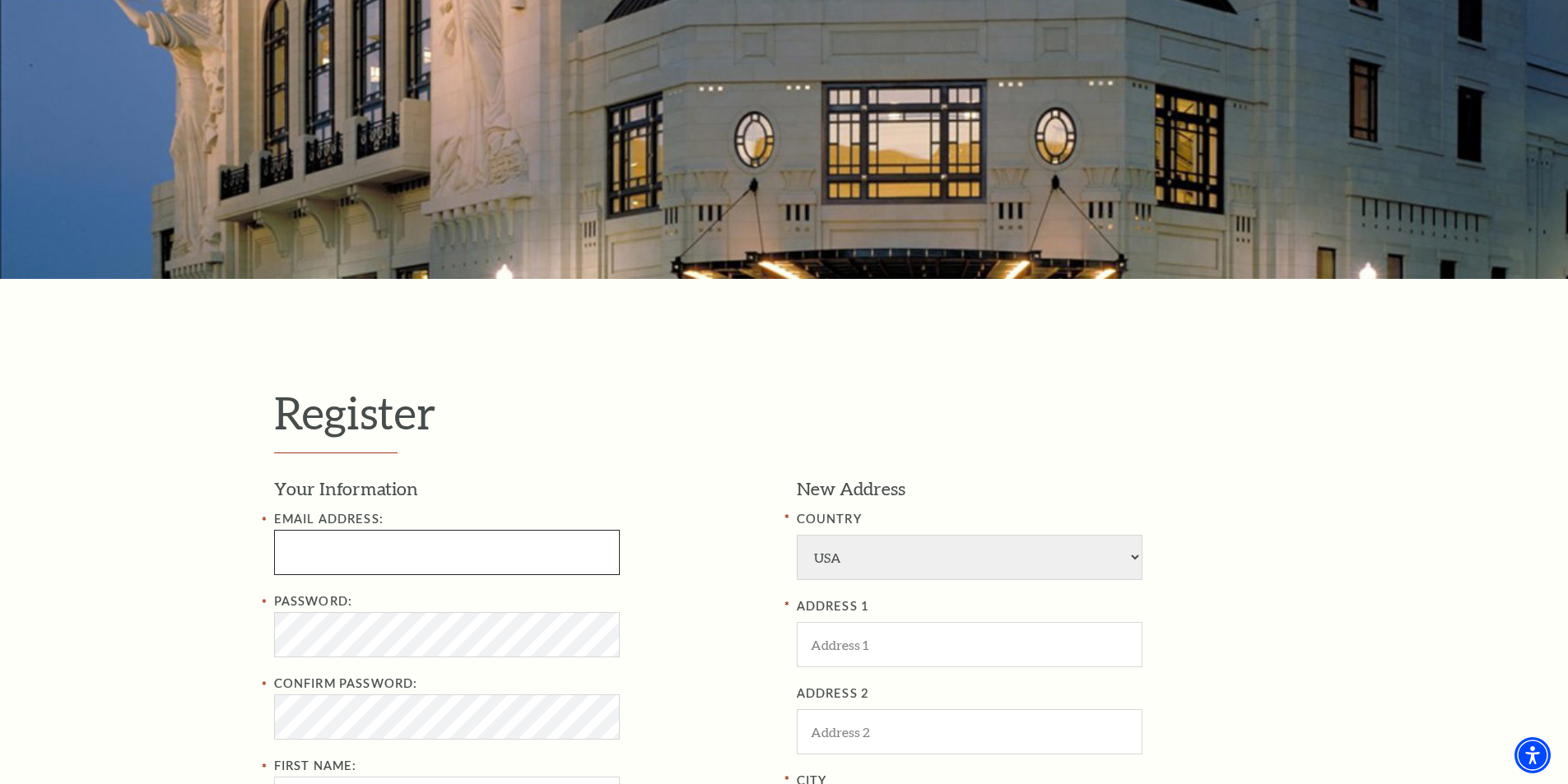 click at bounding box center (447, 552) 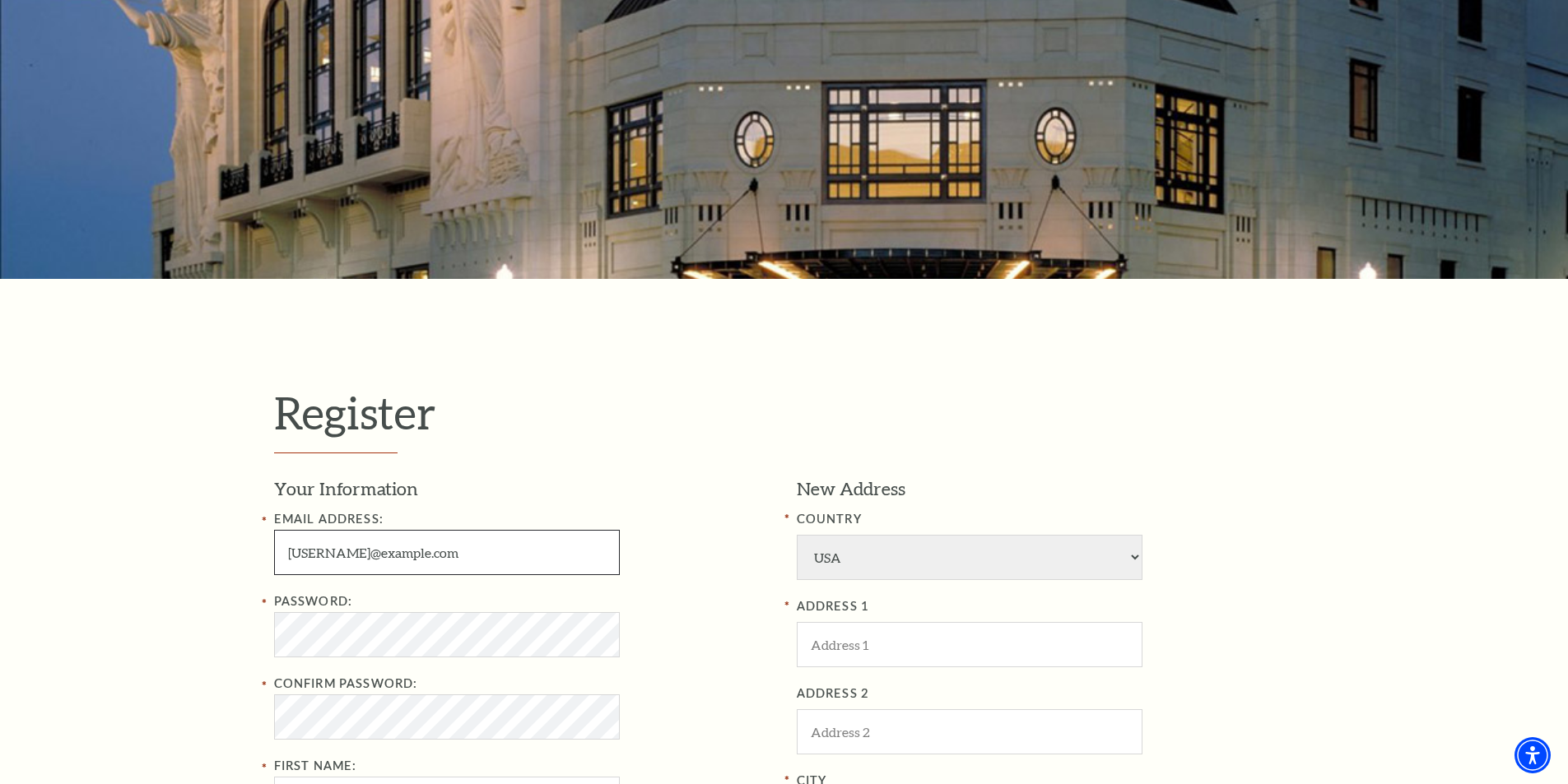 type on "udokexigeviq62@gmail.com" 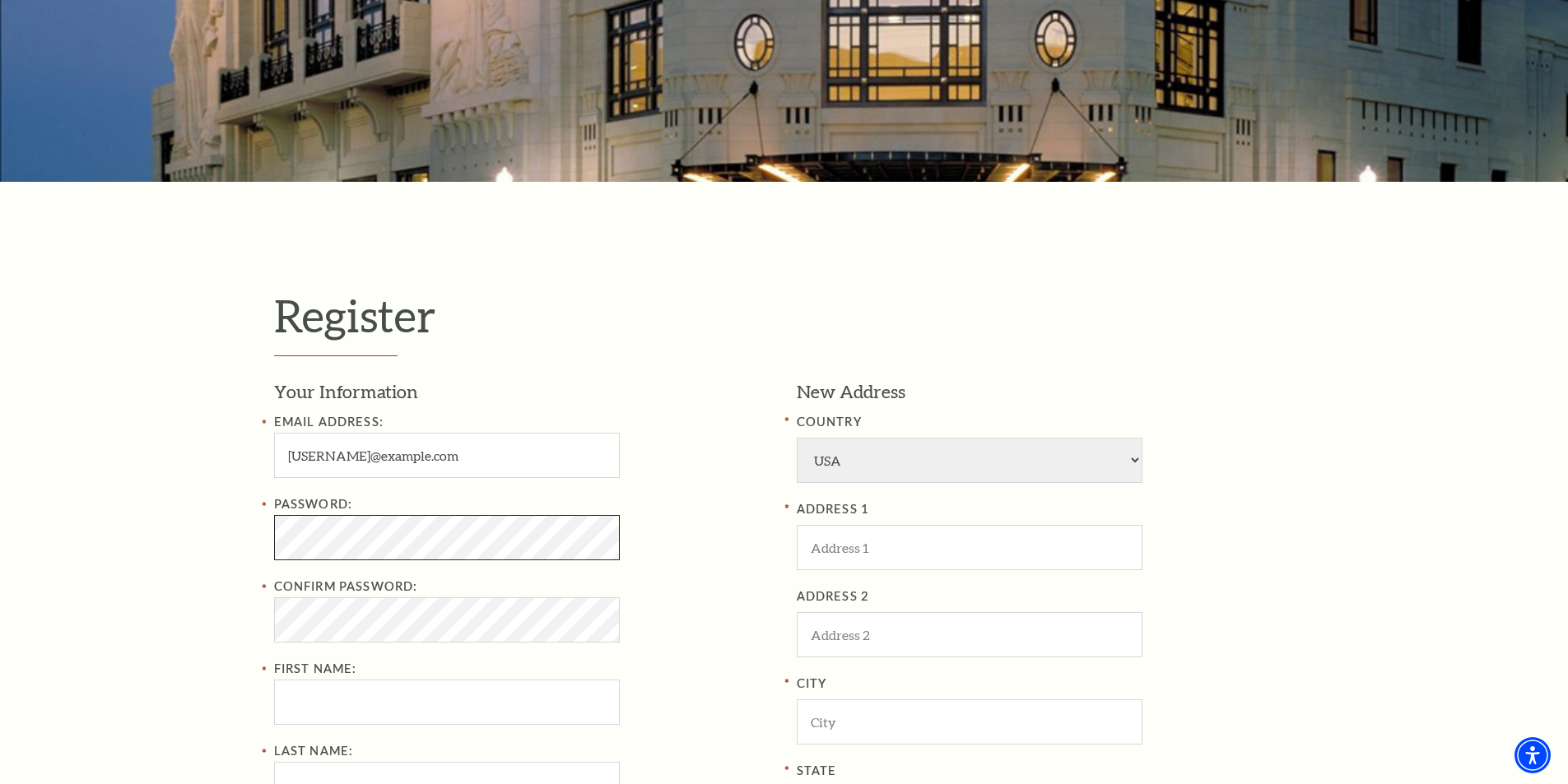 scroll, scrollTop: 411, scrollLeft: 0, axis: vertical 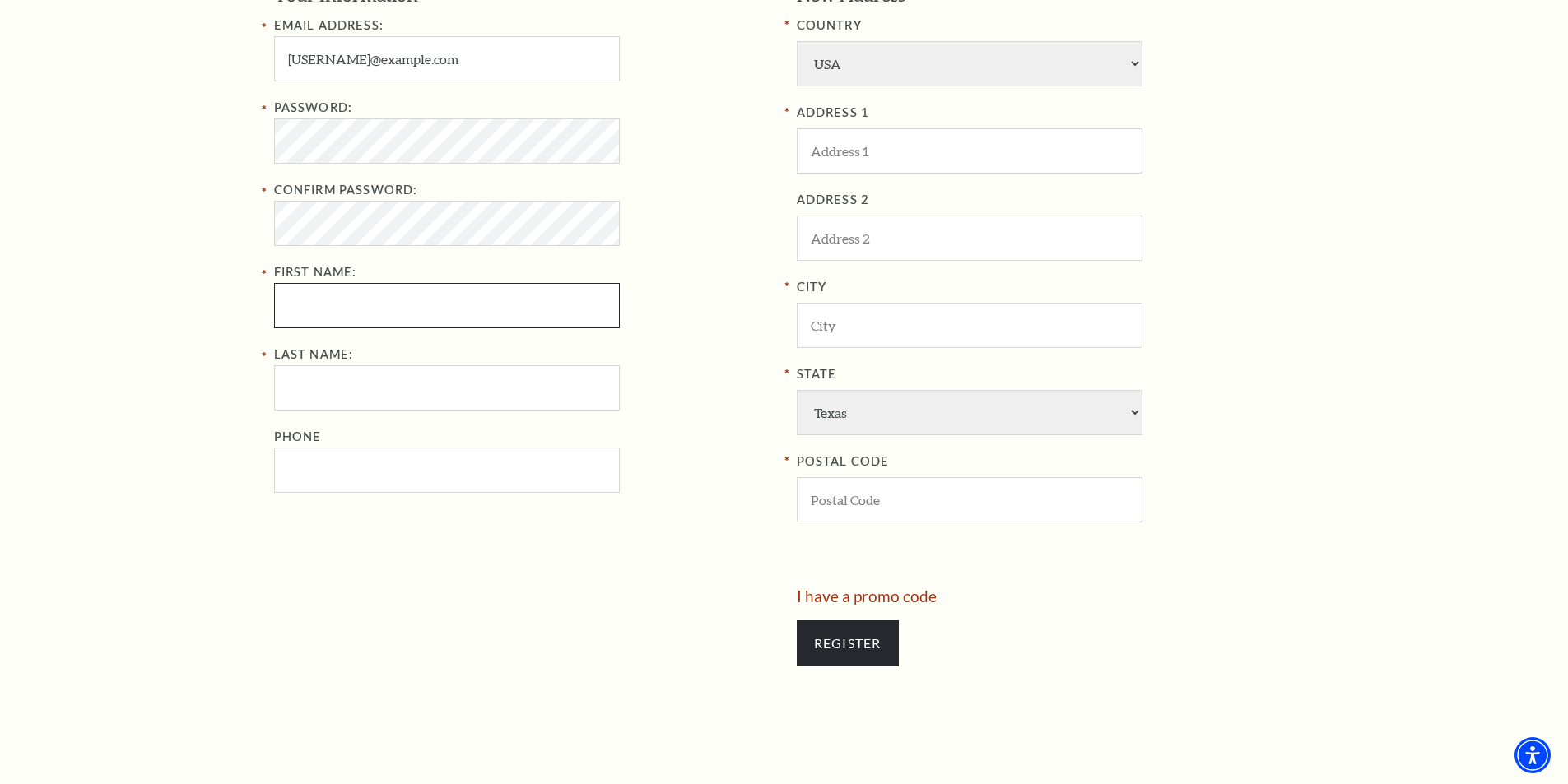 click on "First Name:" at bounding box center [447, 305] 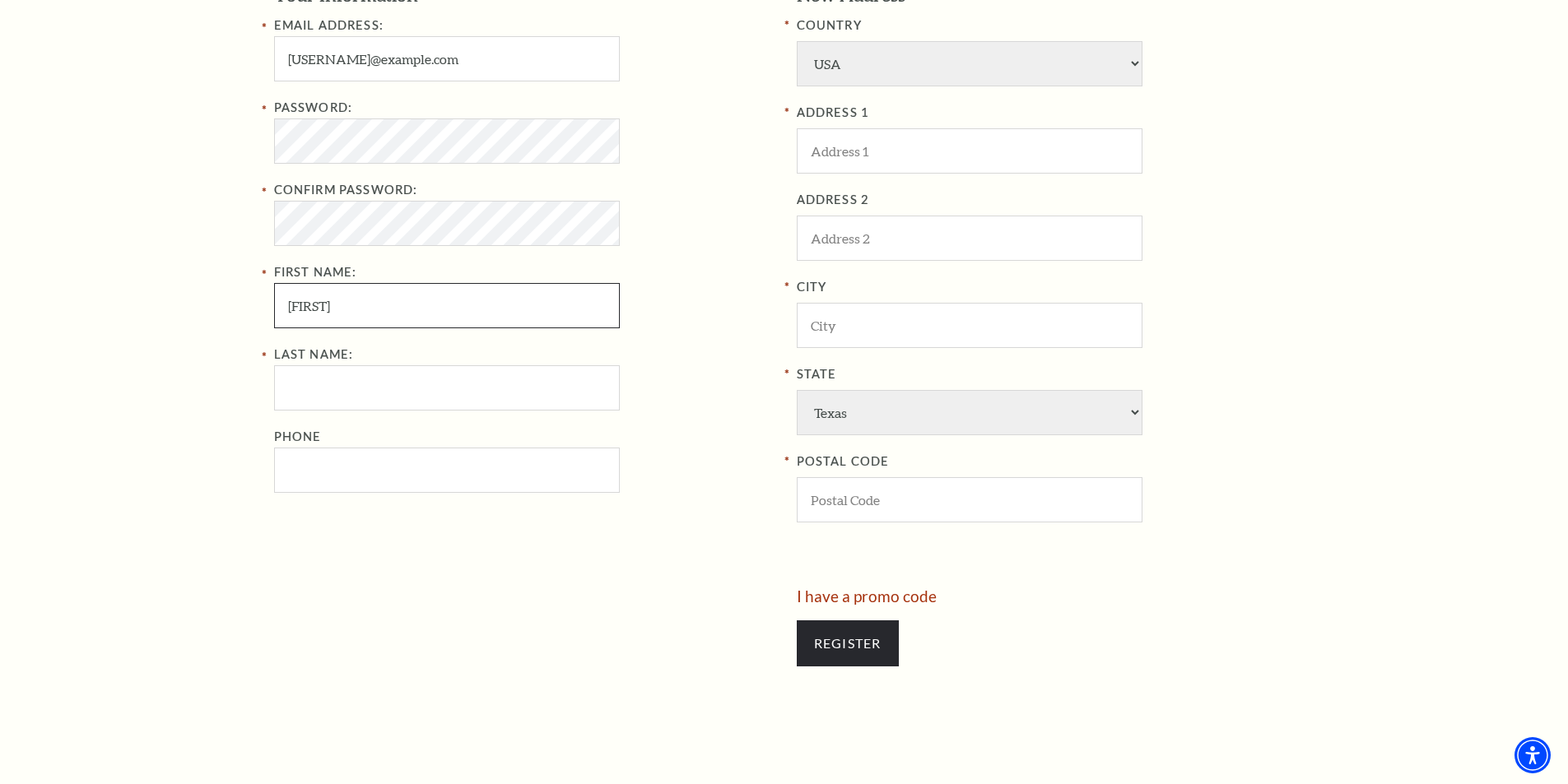 type on "Kevin" 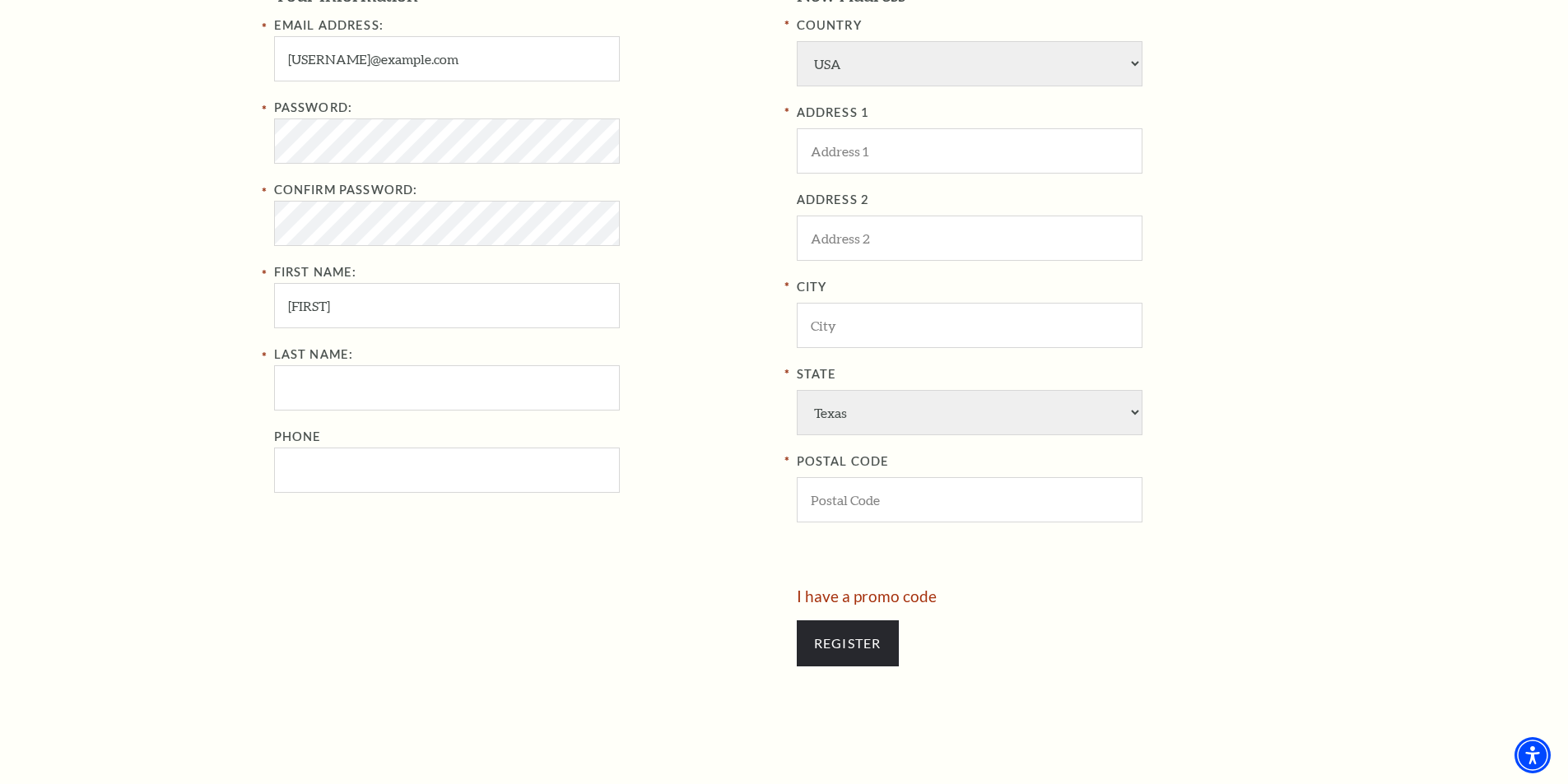 click on "Last Name:       Phone" at bounding box center (523, 419) 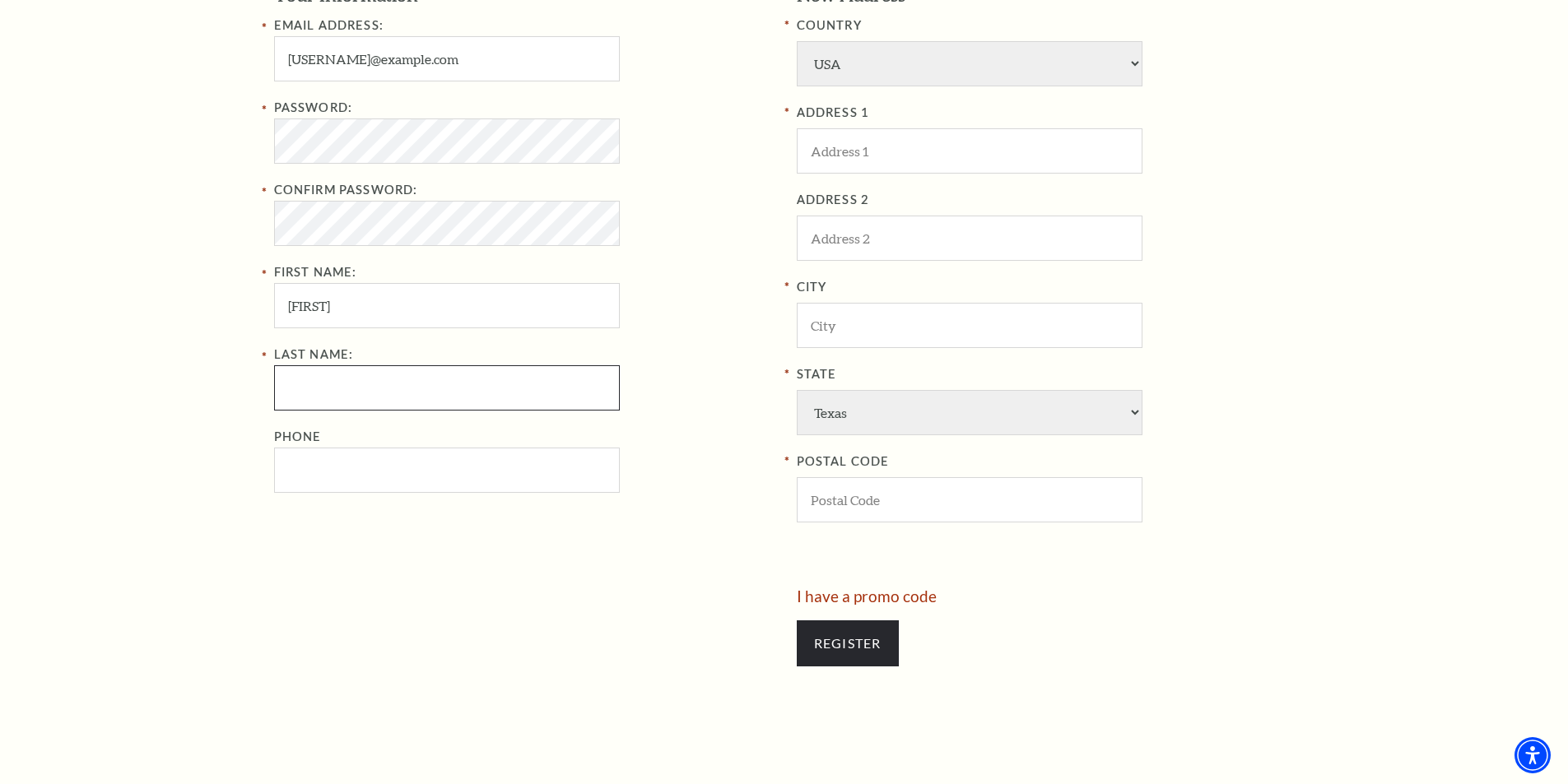 click on "Last Name:" at bounding box center (447, 387) 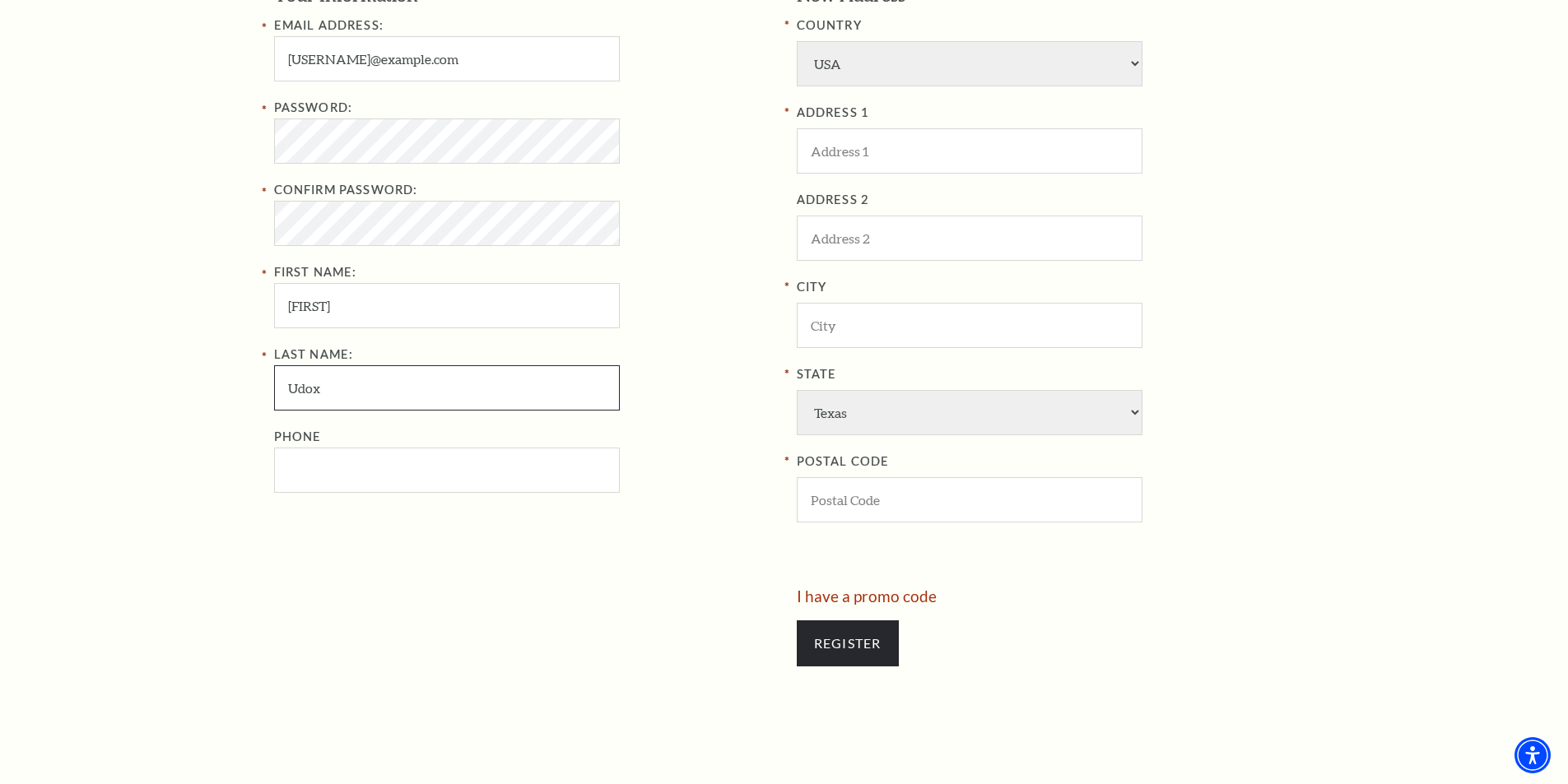 type on "Udox" 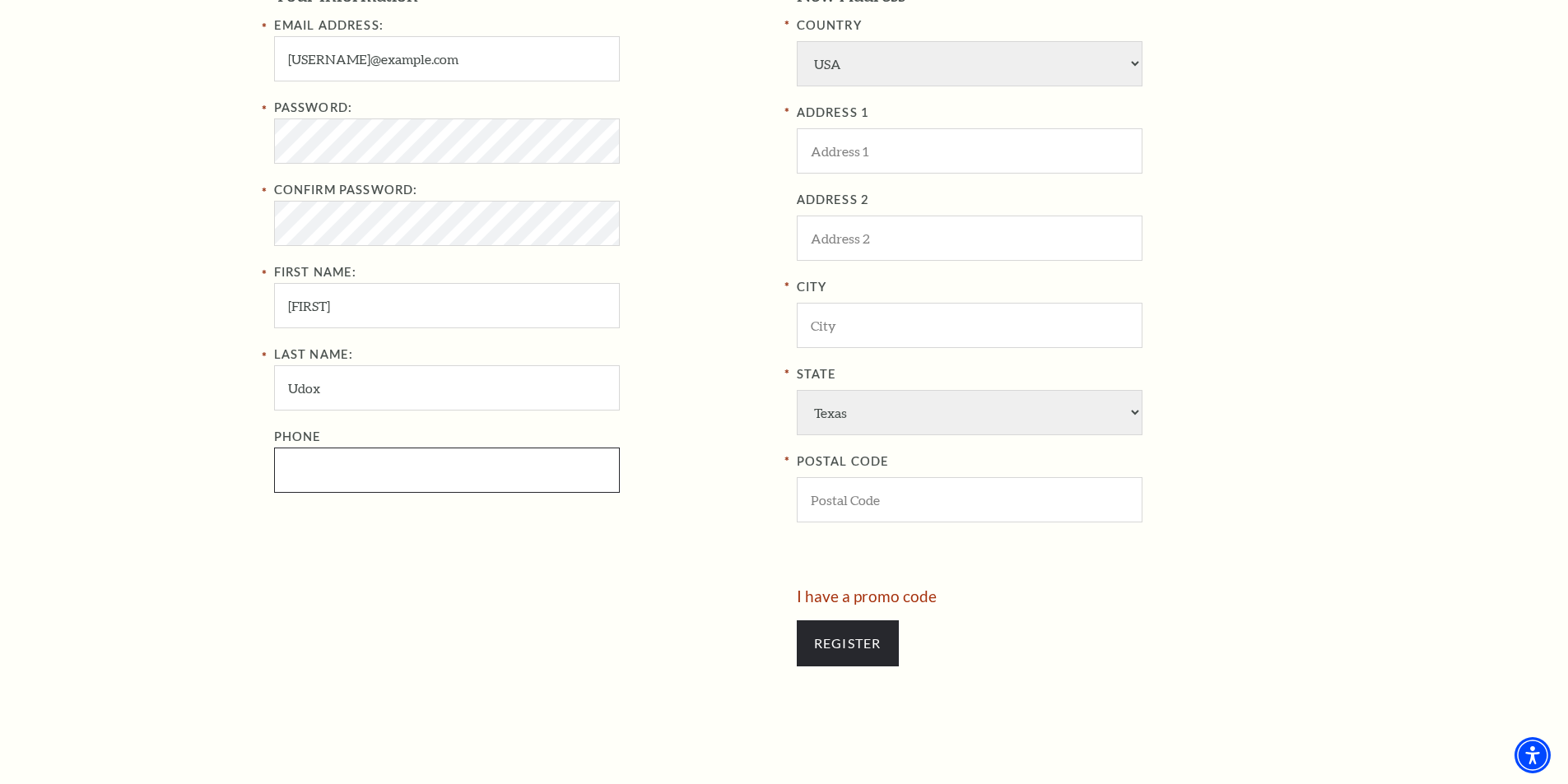 click on "Phone" at bounding box center (447, 470) 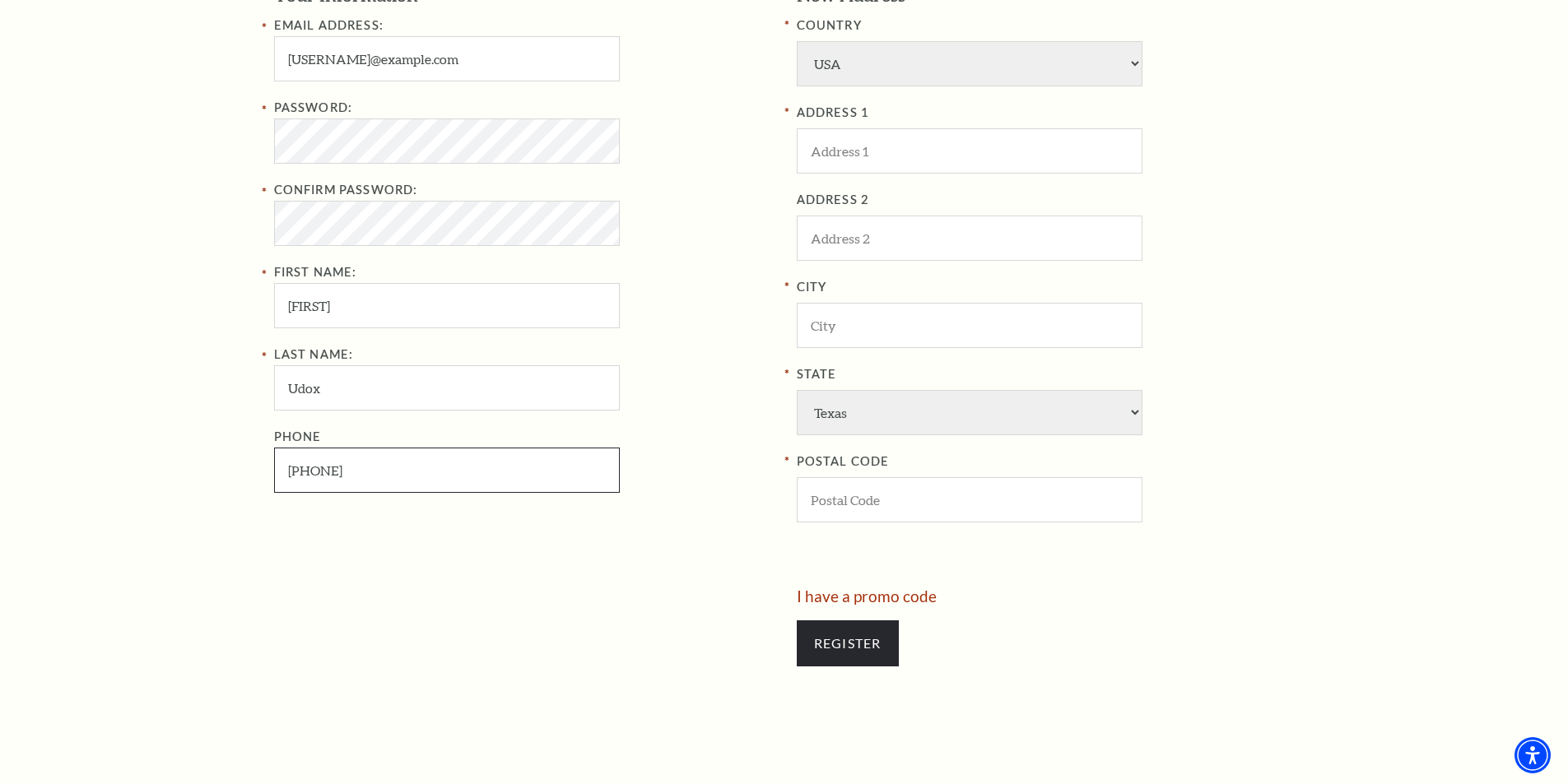 type on "817-946-2349" 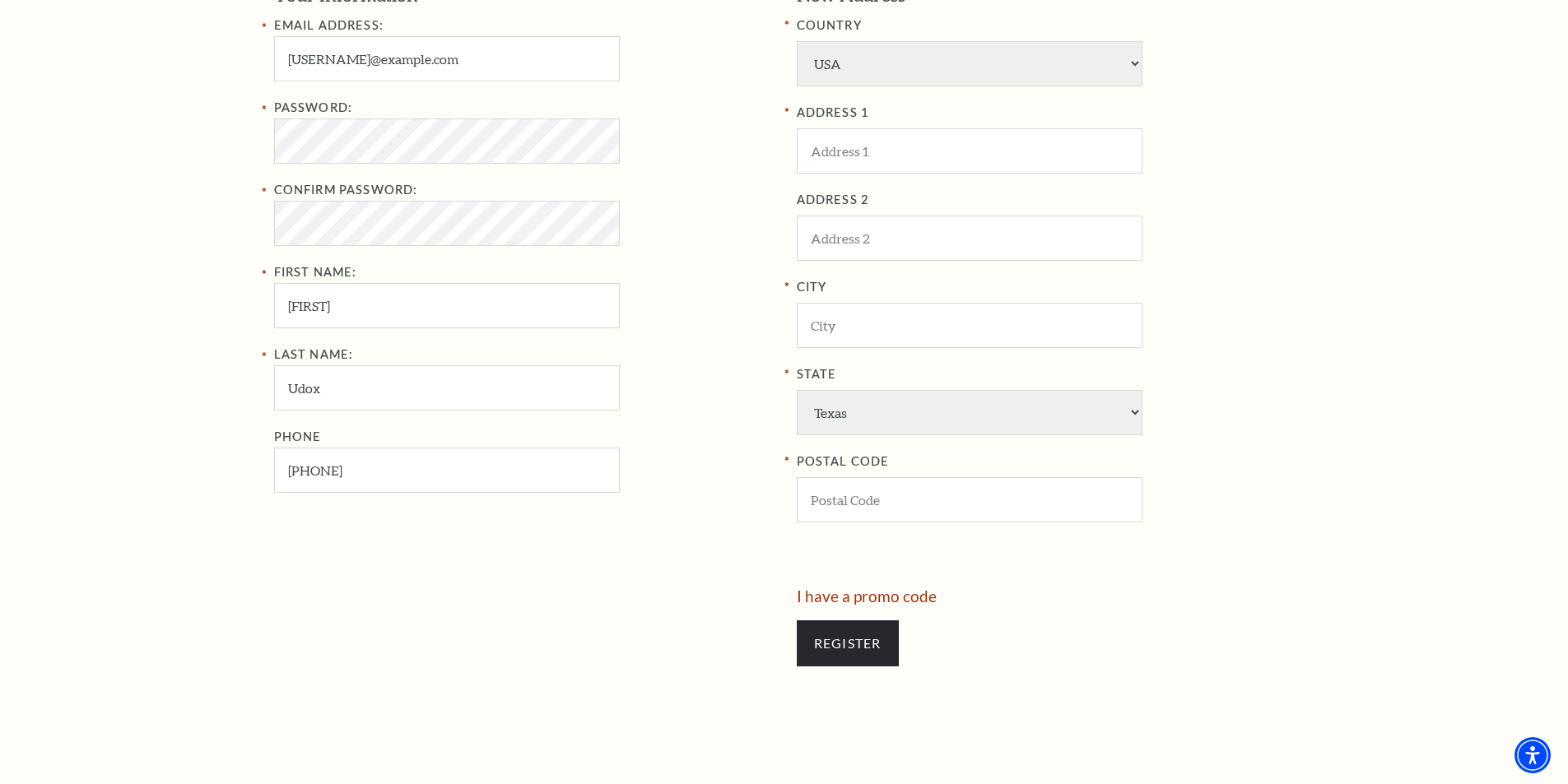 drag, startPoint x: 876, startPoint y: 176, endPoint x: 857, endPoint y: 175, distance: 19.026298 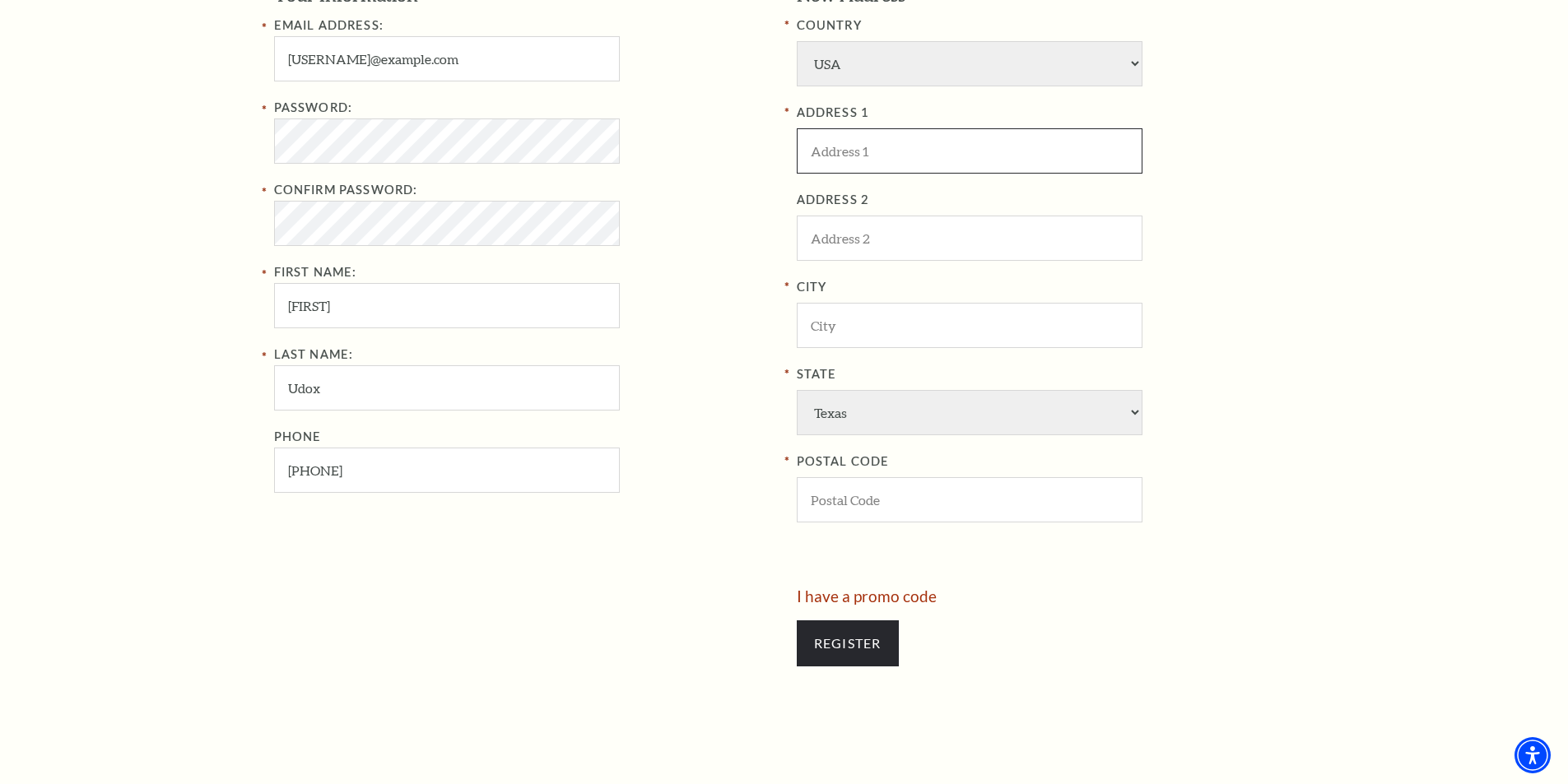 click at bounding box center (970, 151) 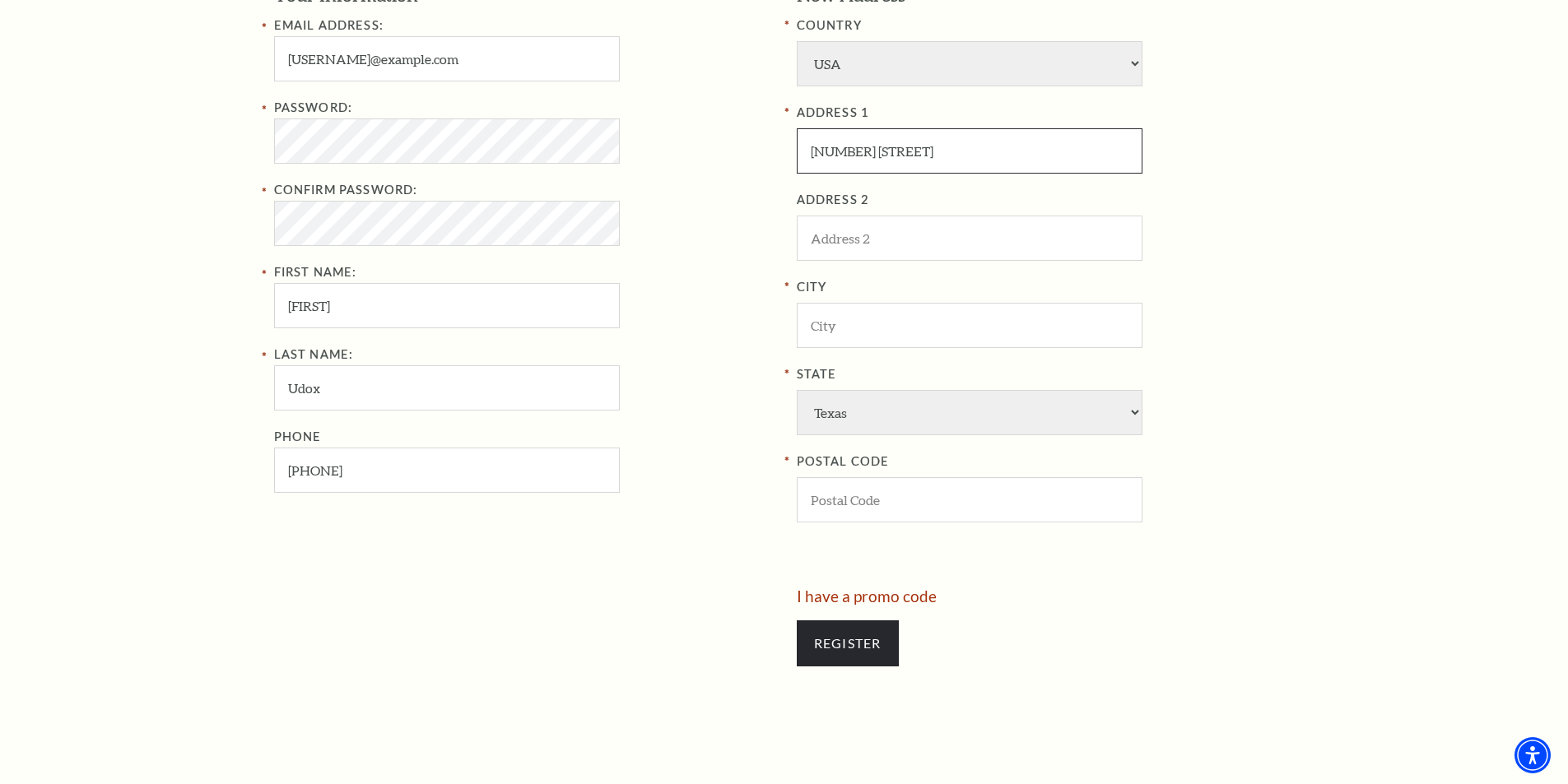 click on "412 Hillview Dr" at bounding box center (970, 151) 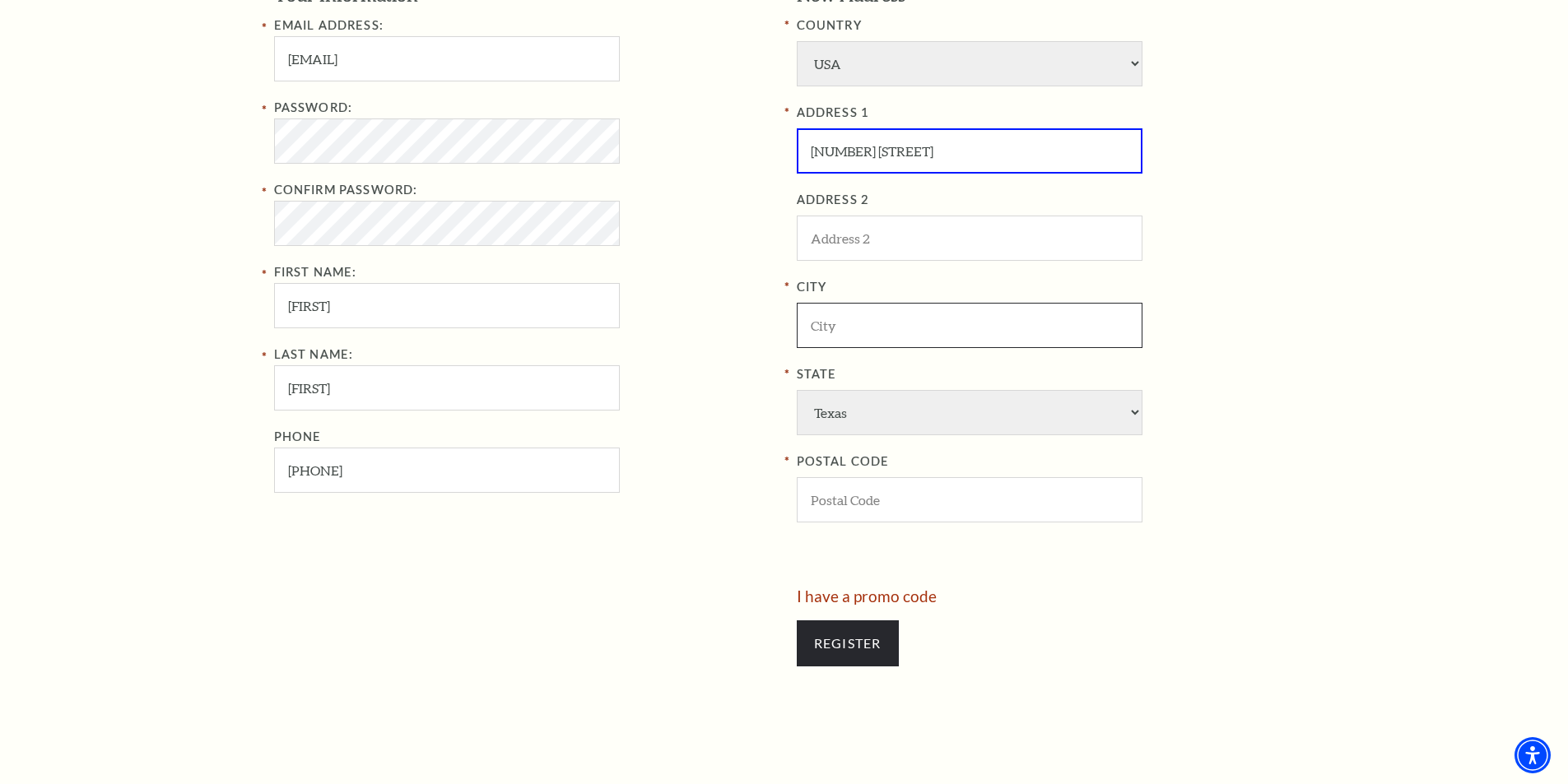 click 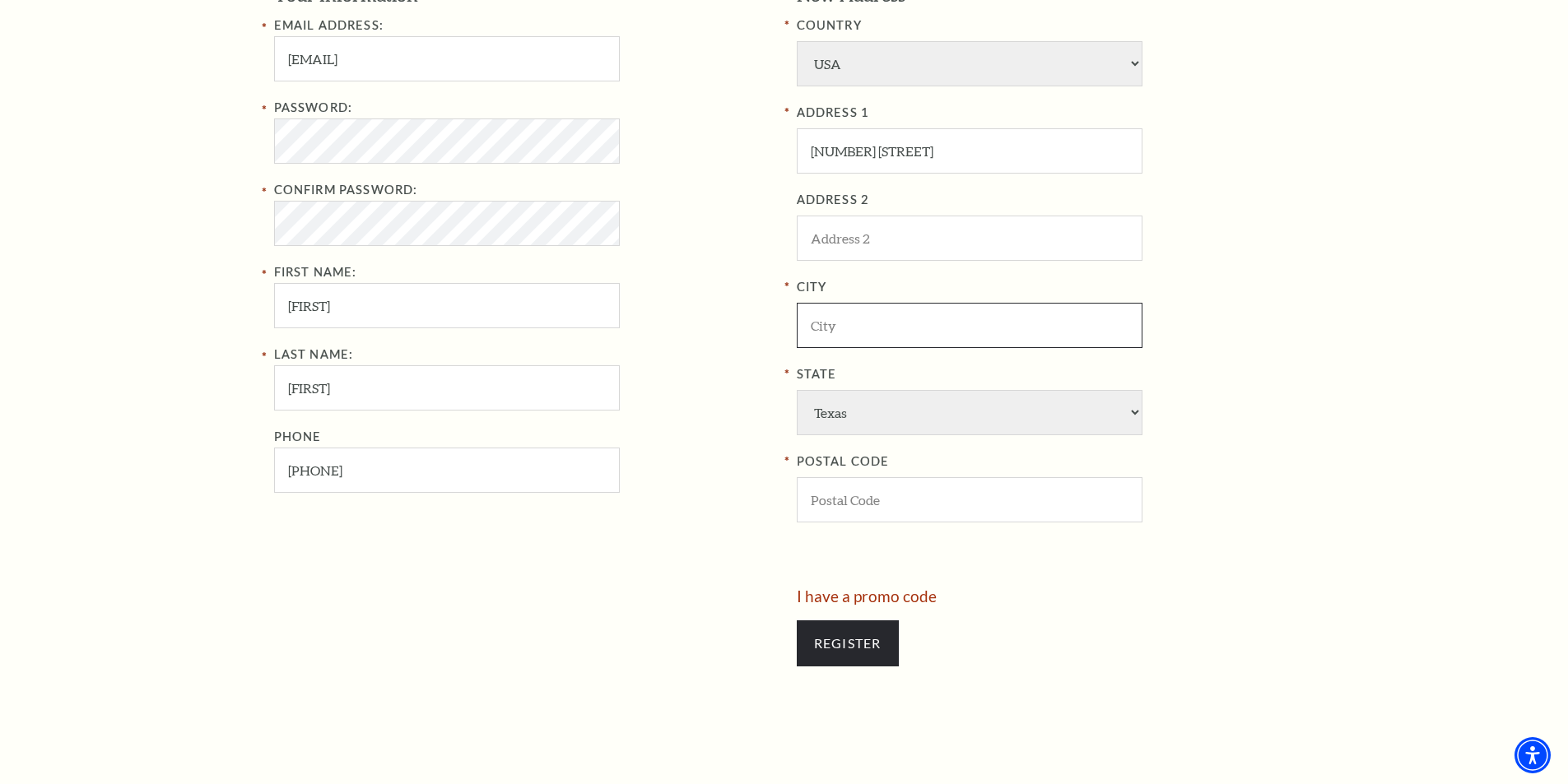 paste on "Fort Worth" 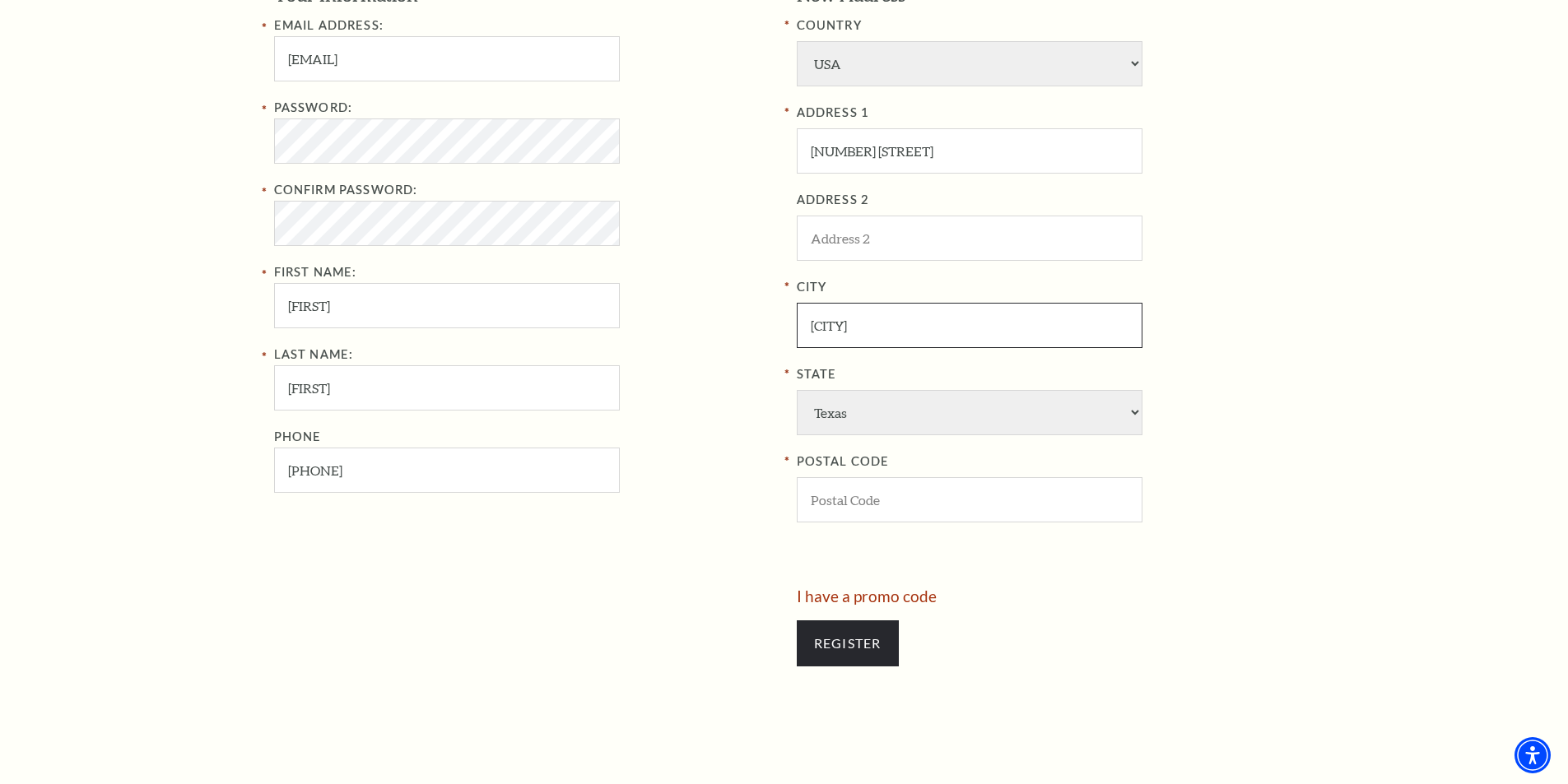 type on "Fort Worth" 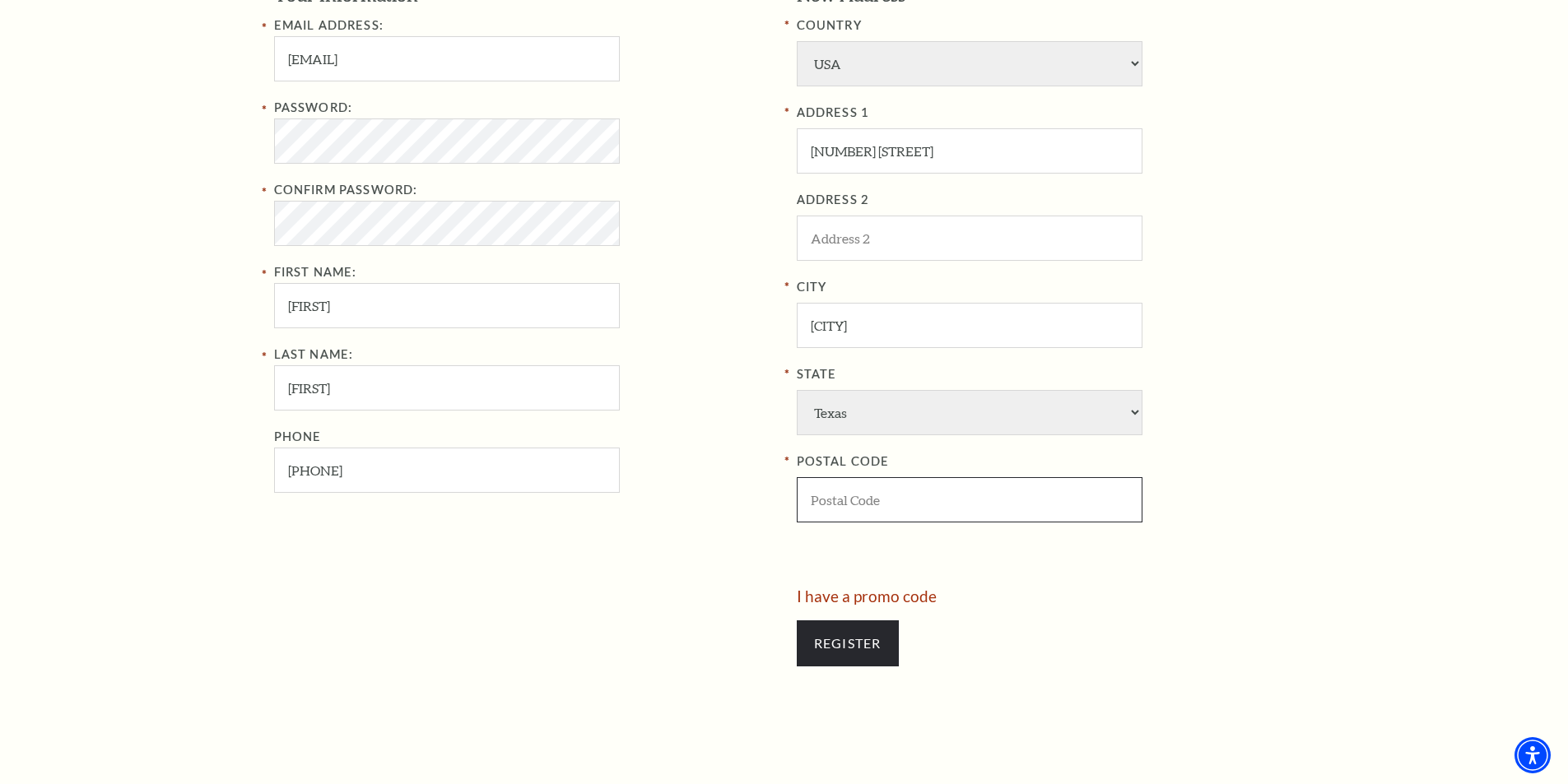 click 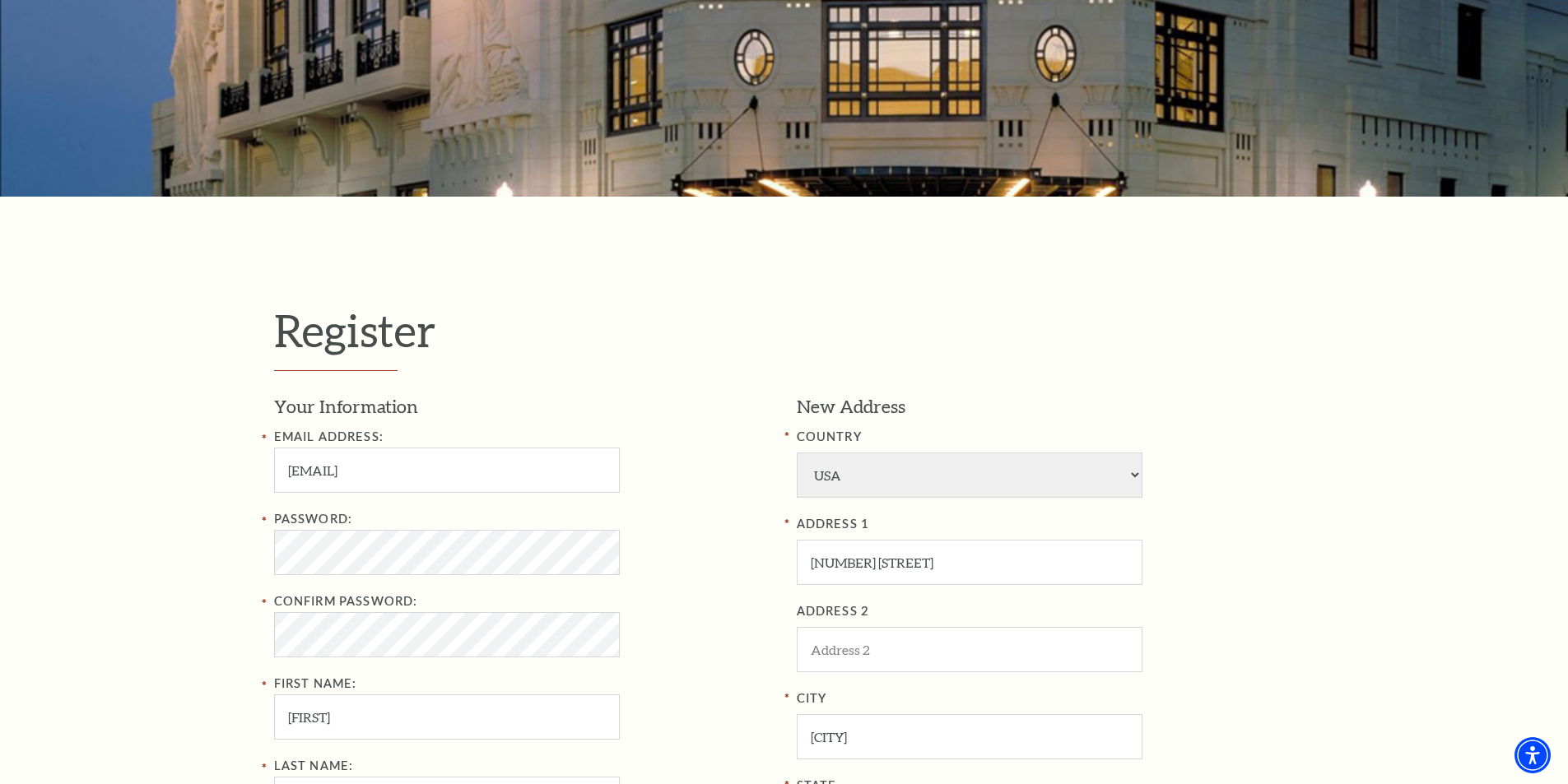 scroll, scrollTop: 740, scrollLeft: 0, axis: vertical 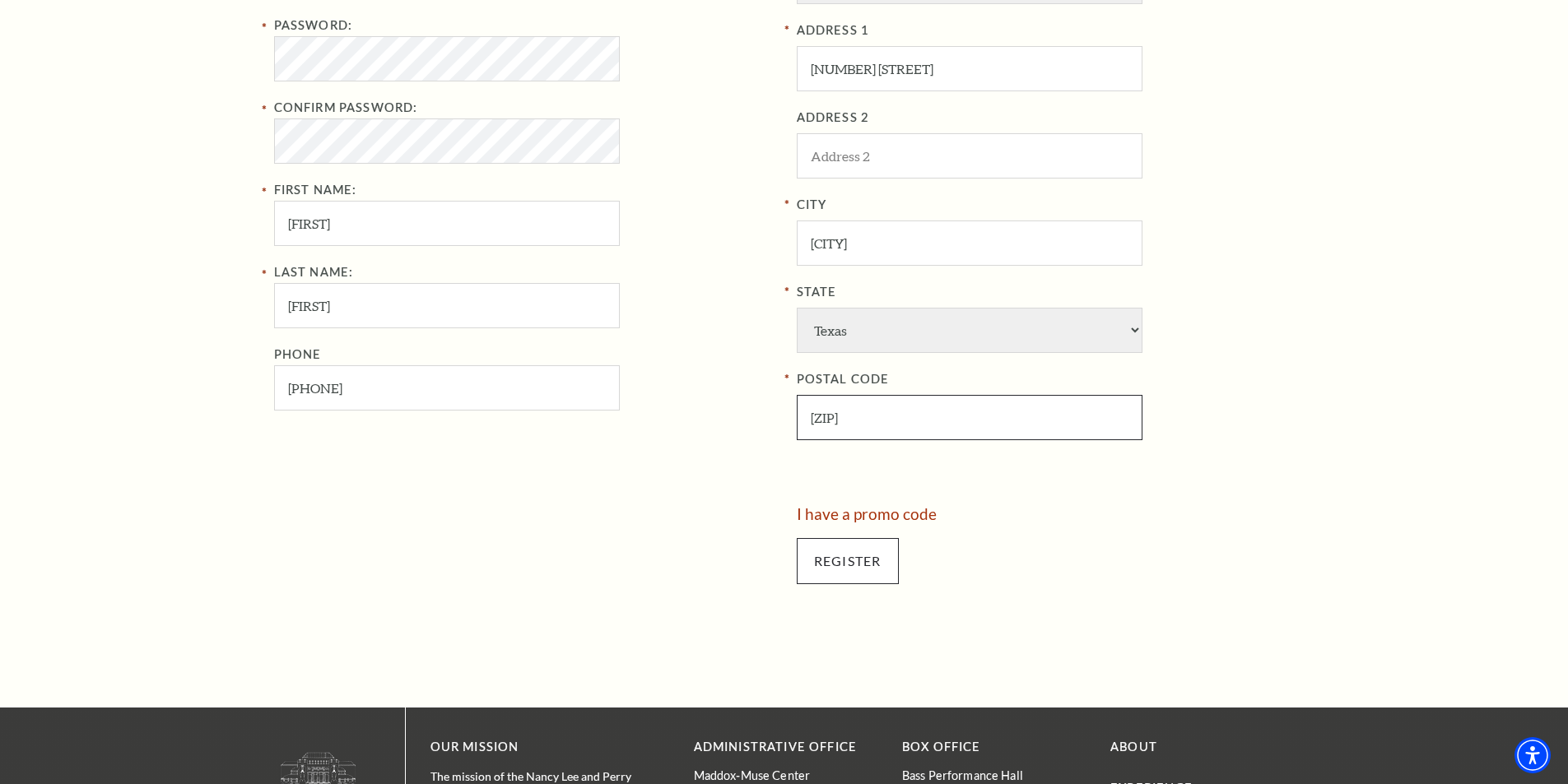 type on "76119" 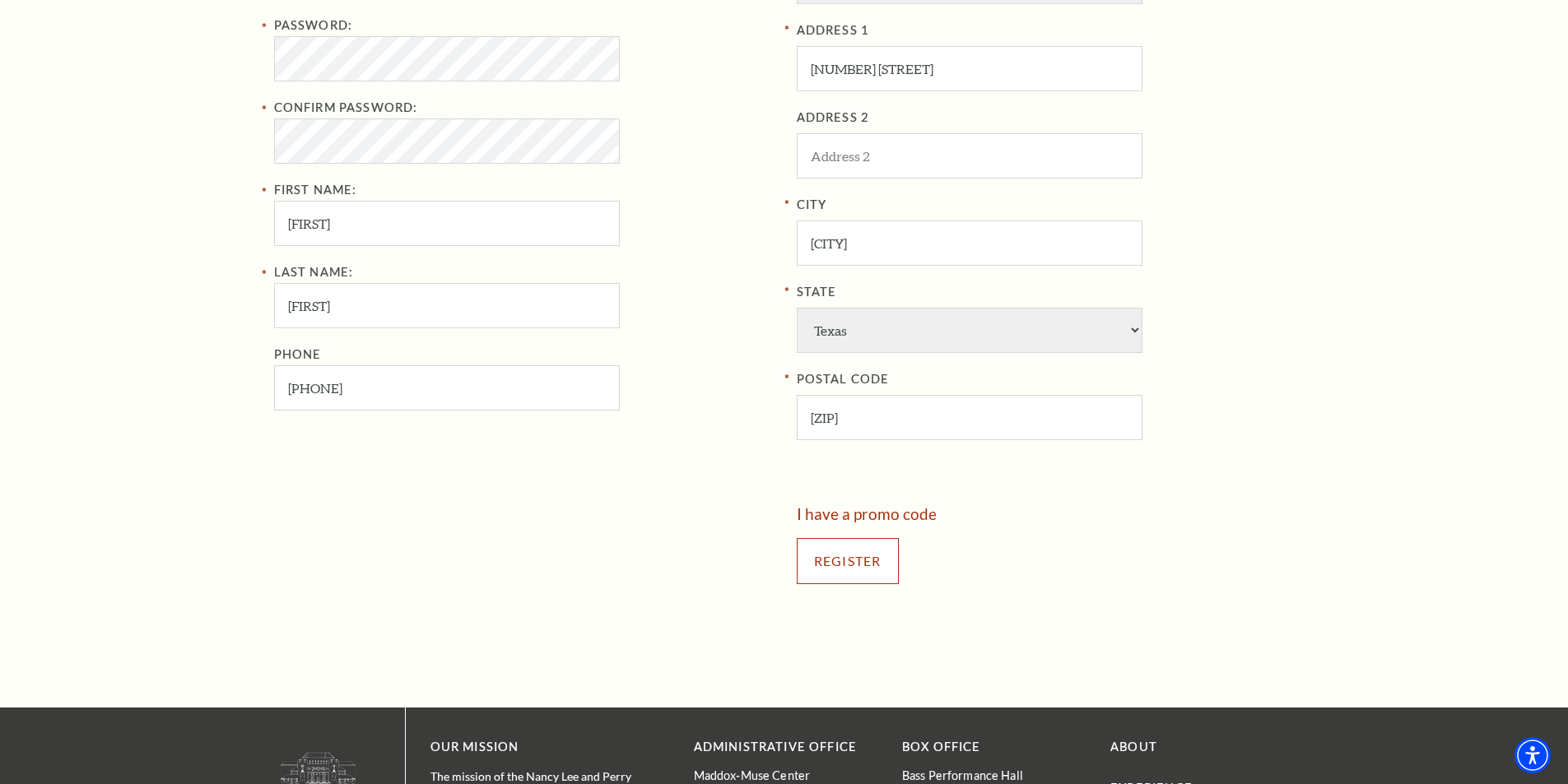 click on "Register" 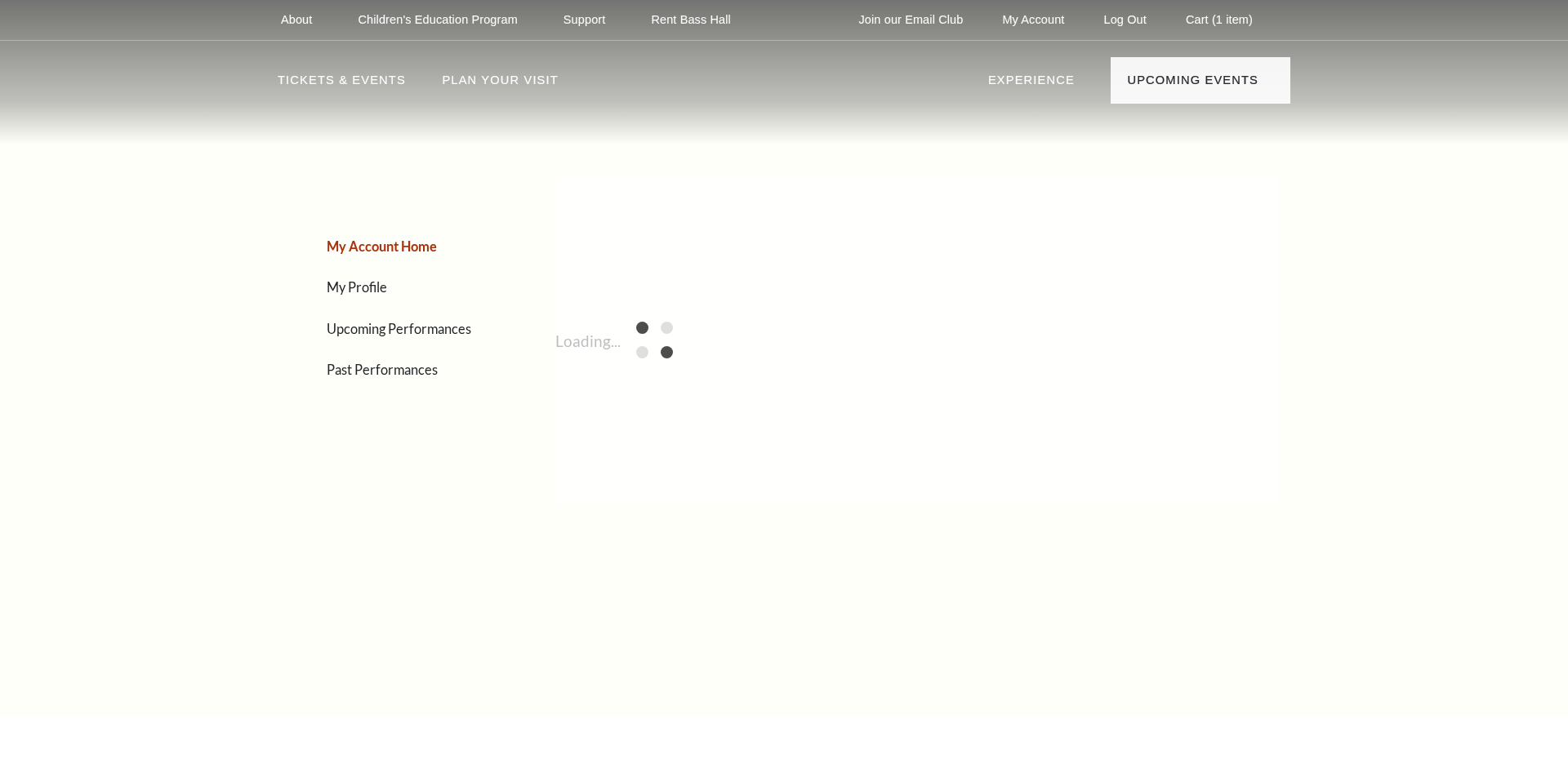scroll, scrollTop: 0, scrollLeft: 0, axis: both 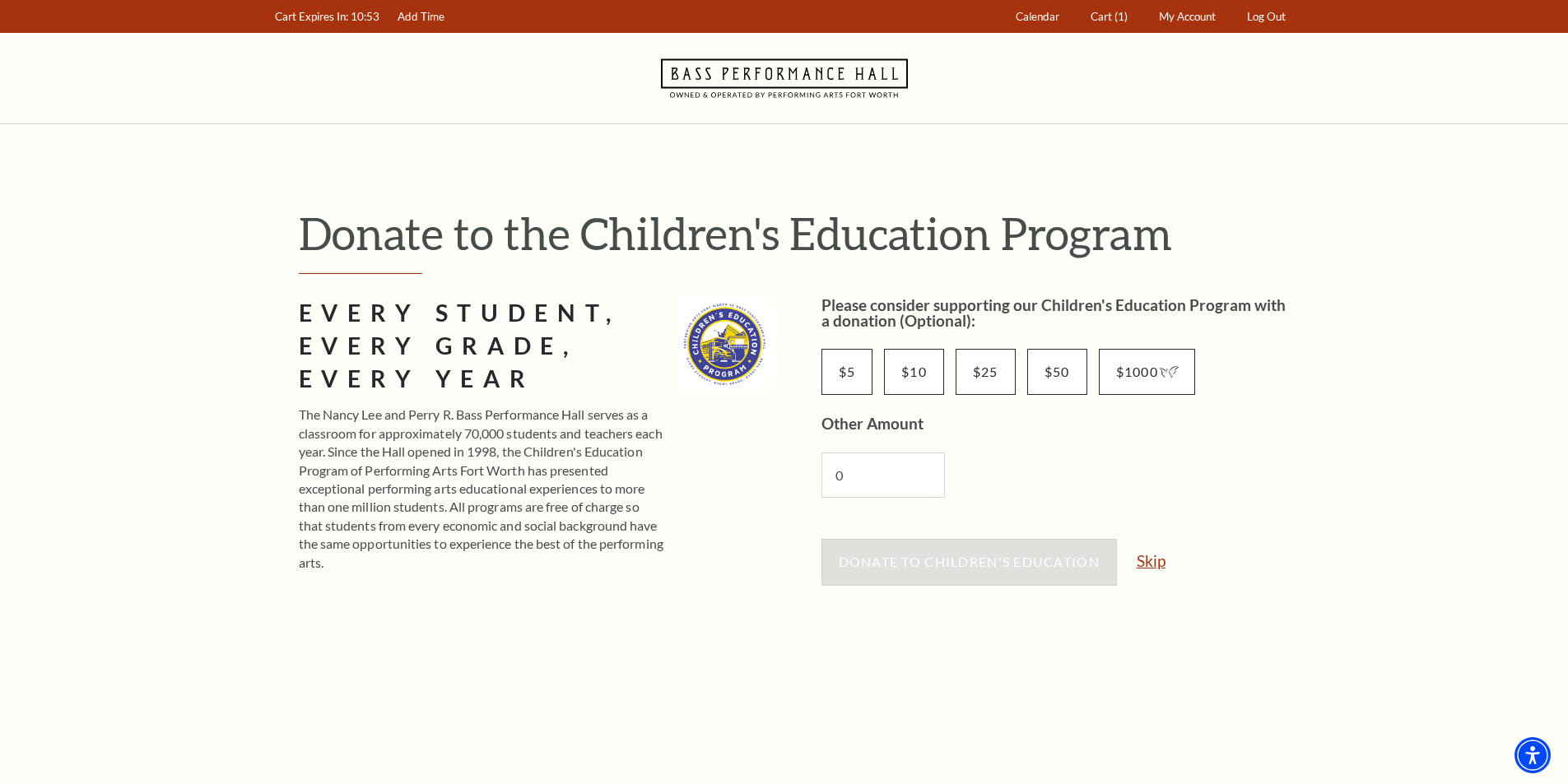 click on "Skip" at bounding box center [1151, 560] 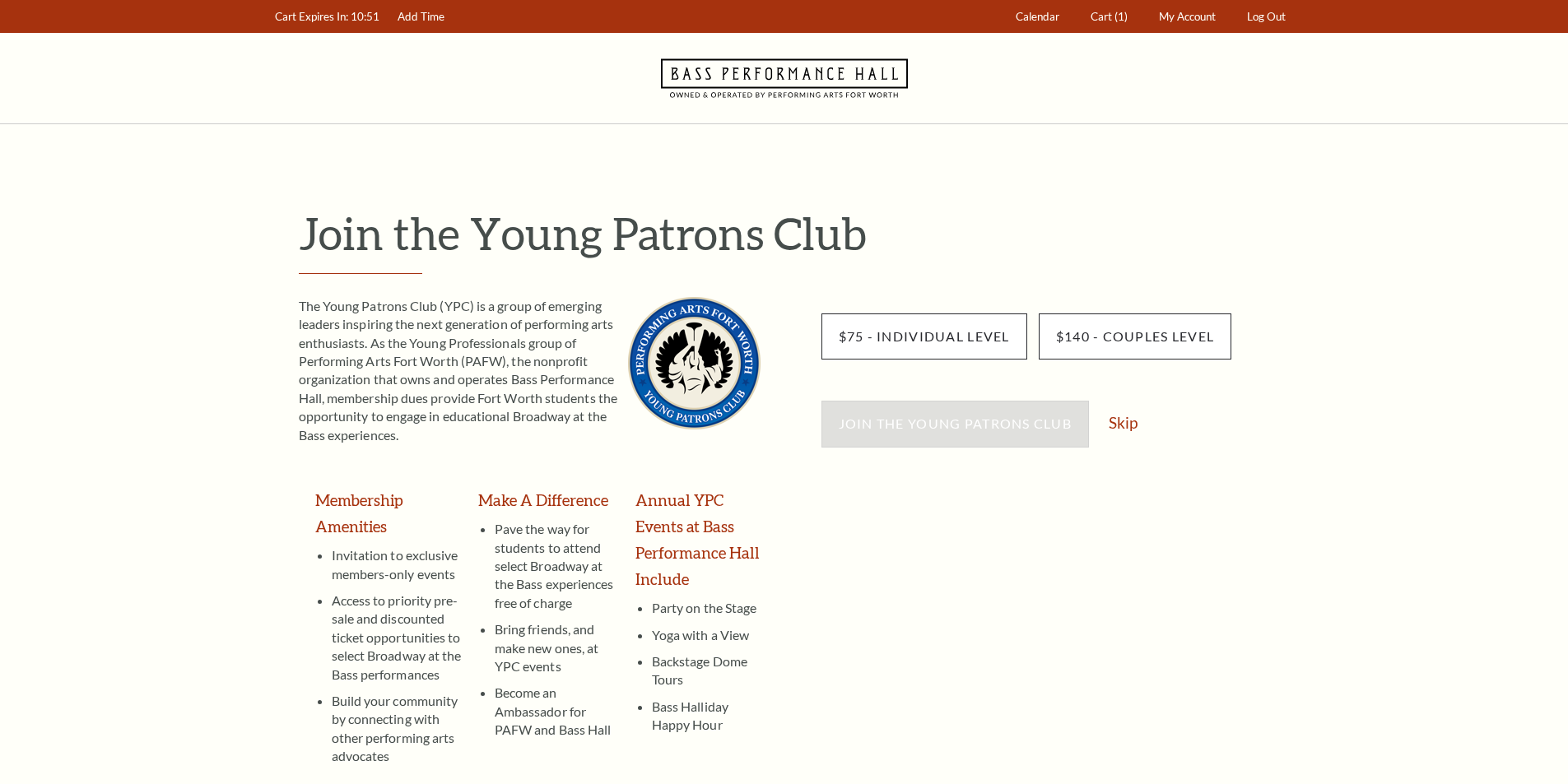 scroll, scrollTop: 0, scrollLeft: 0, axis: both 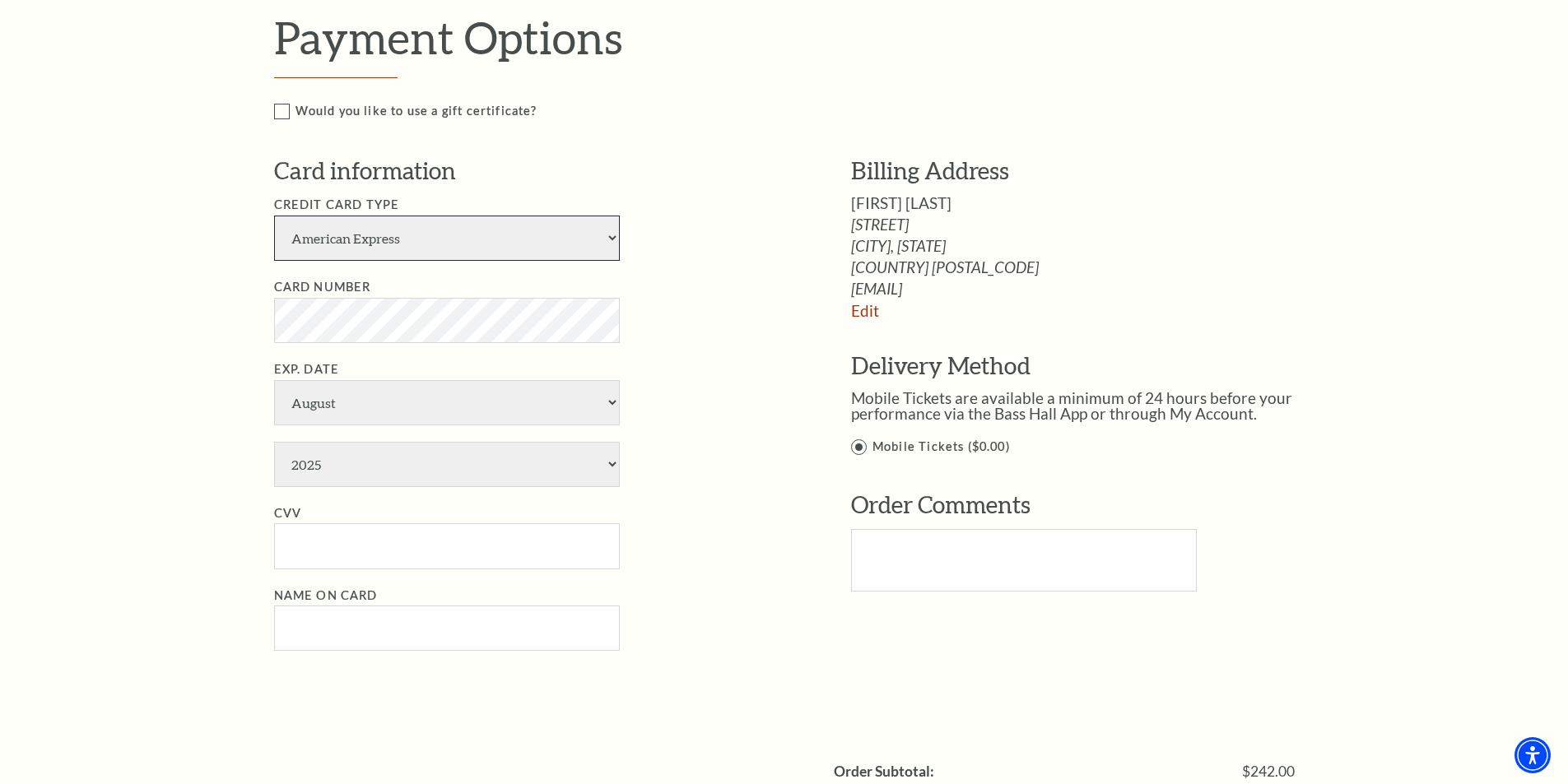 click on "American Express
Visa
Master Card
Discover" at bounding box center (447, 238) 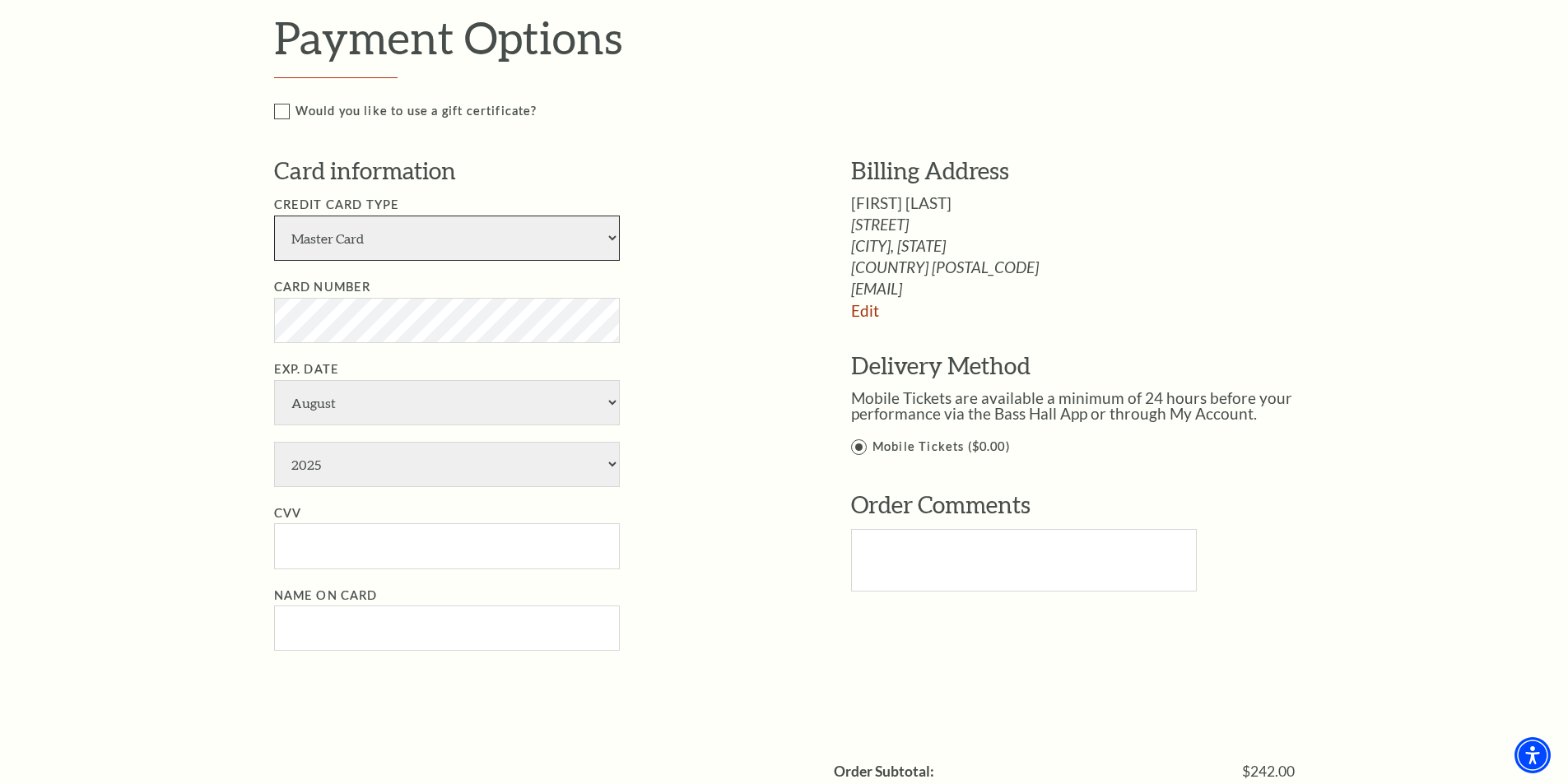 click on "American Express
Visa
Master Card
Discover" at bounding box center [447, 238] 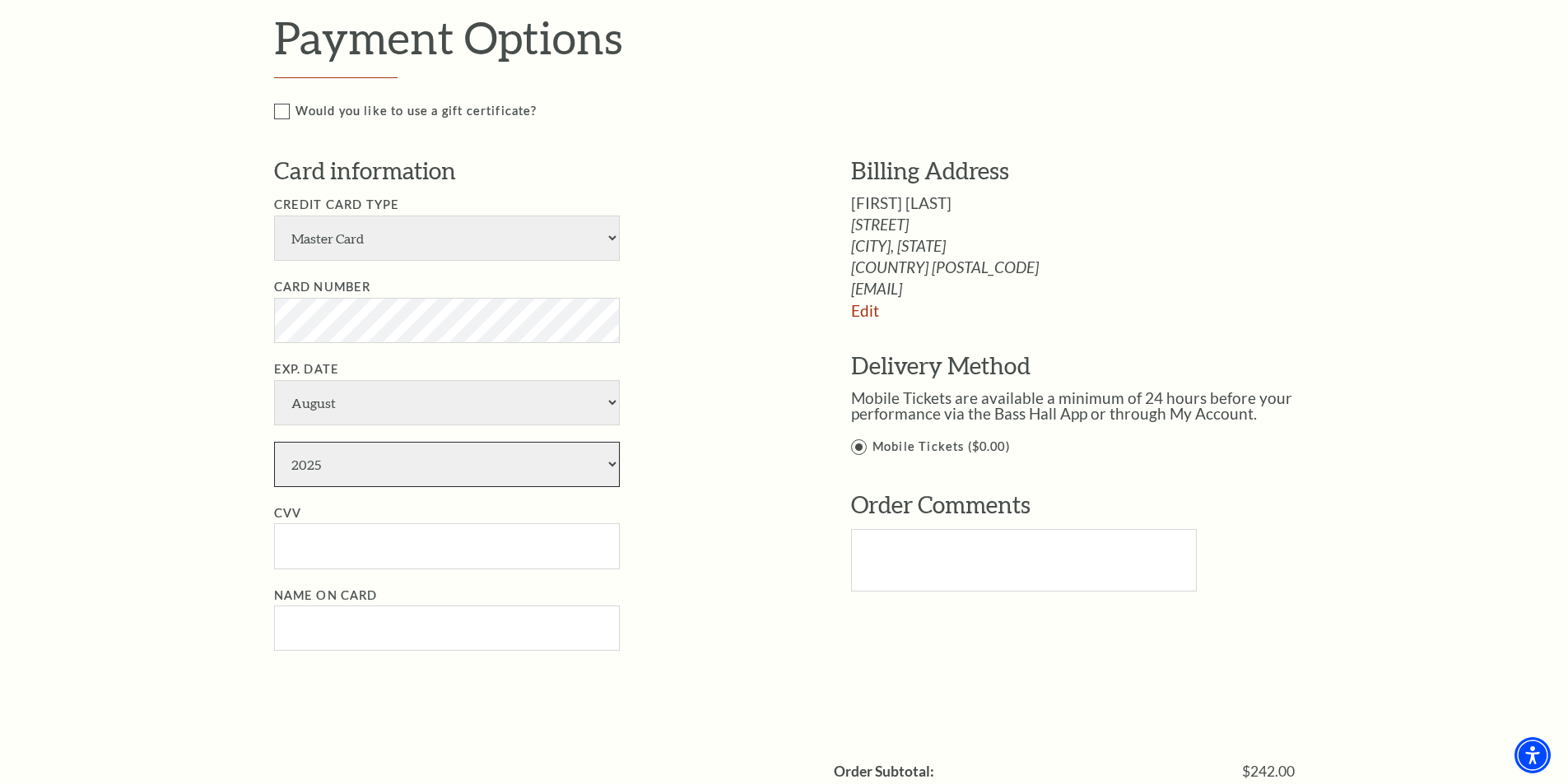 click on "2025
2026
2027
2028
2029
2030
2031
2032
2033
2034" at bounding box center [447, 464] 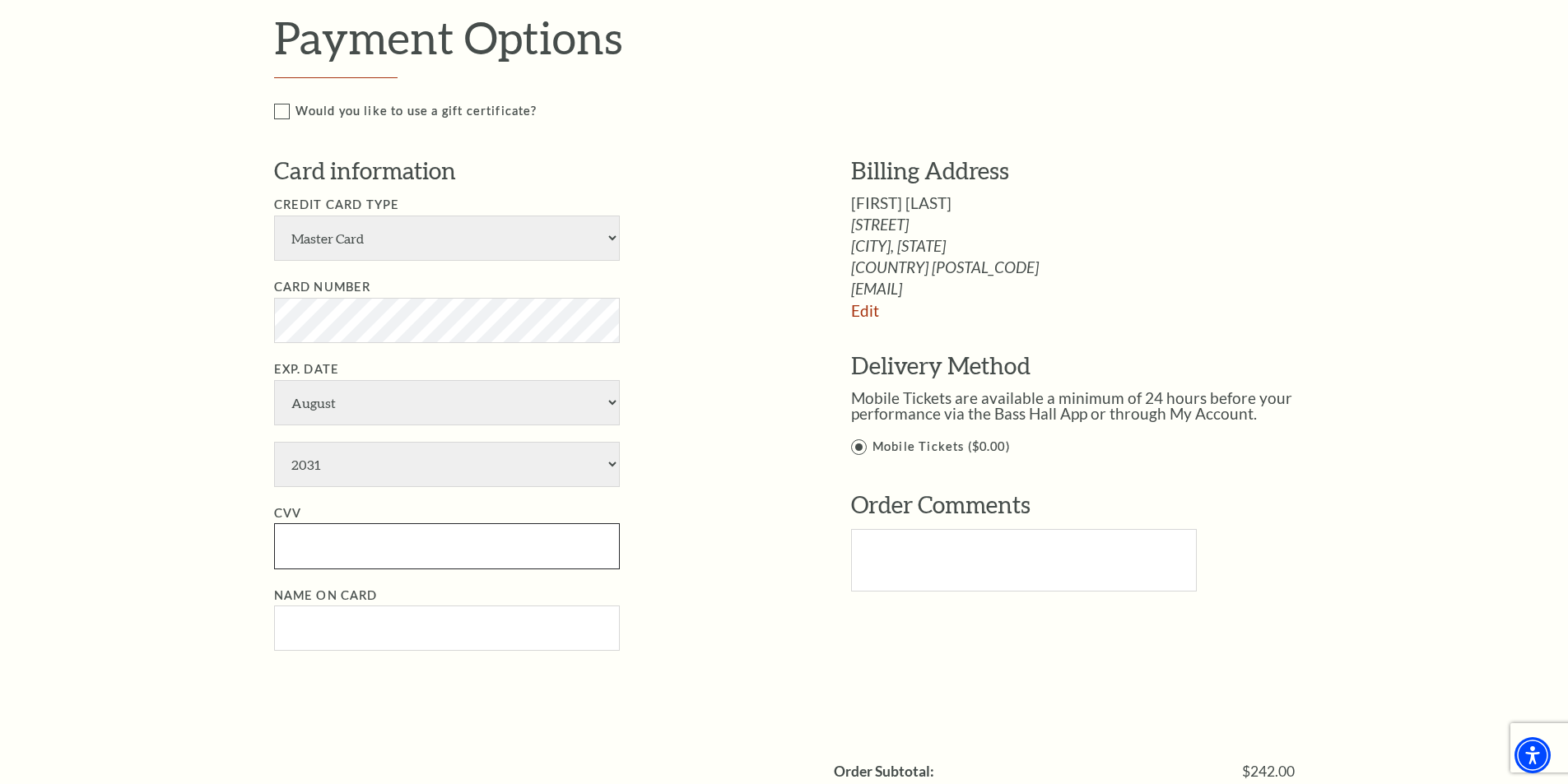 click on "CVV" at bounding box center (447, 545) 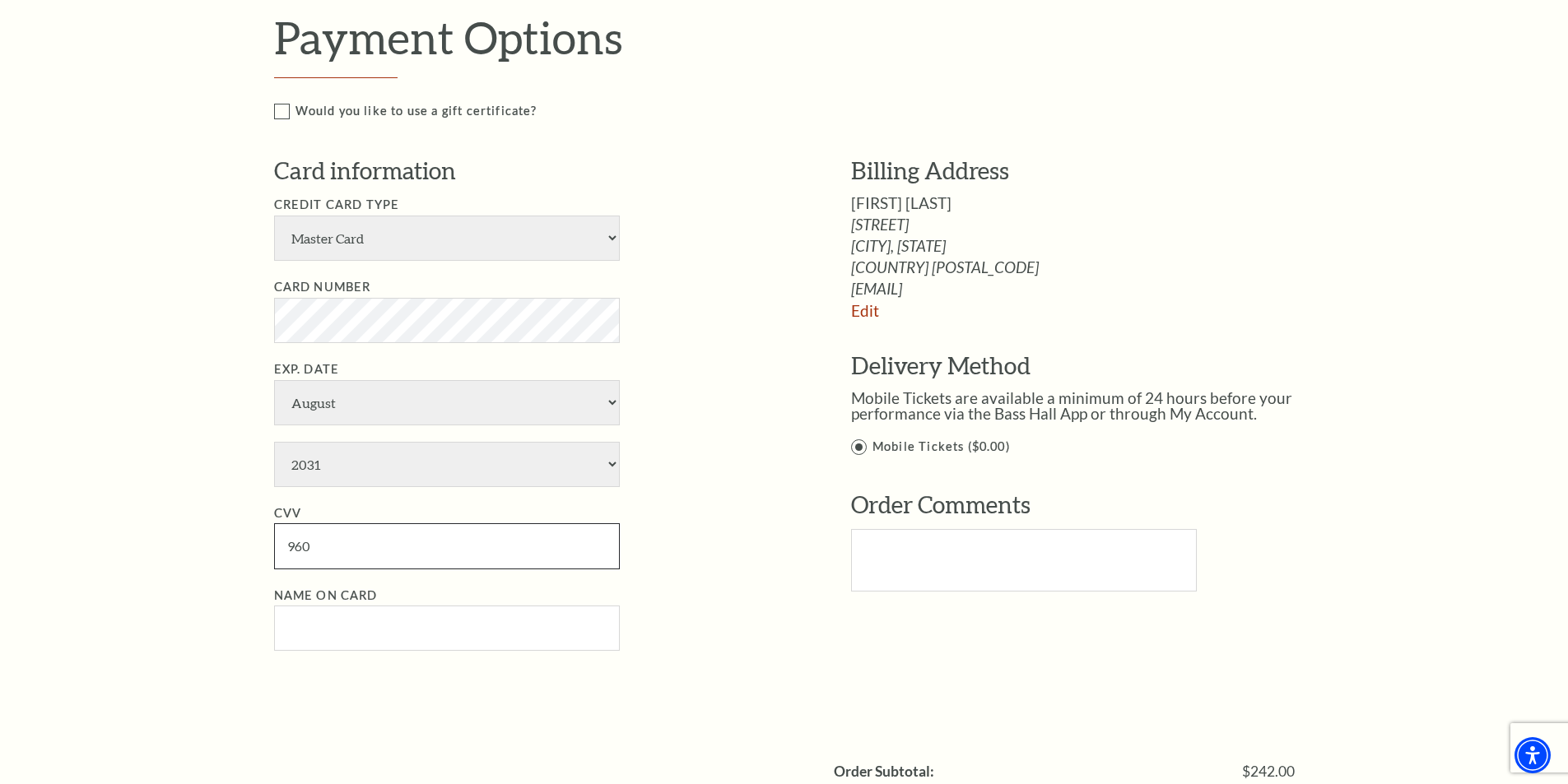 type on "960" 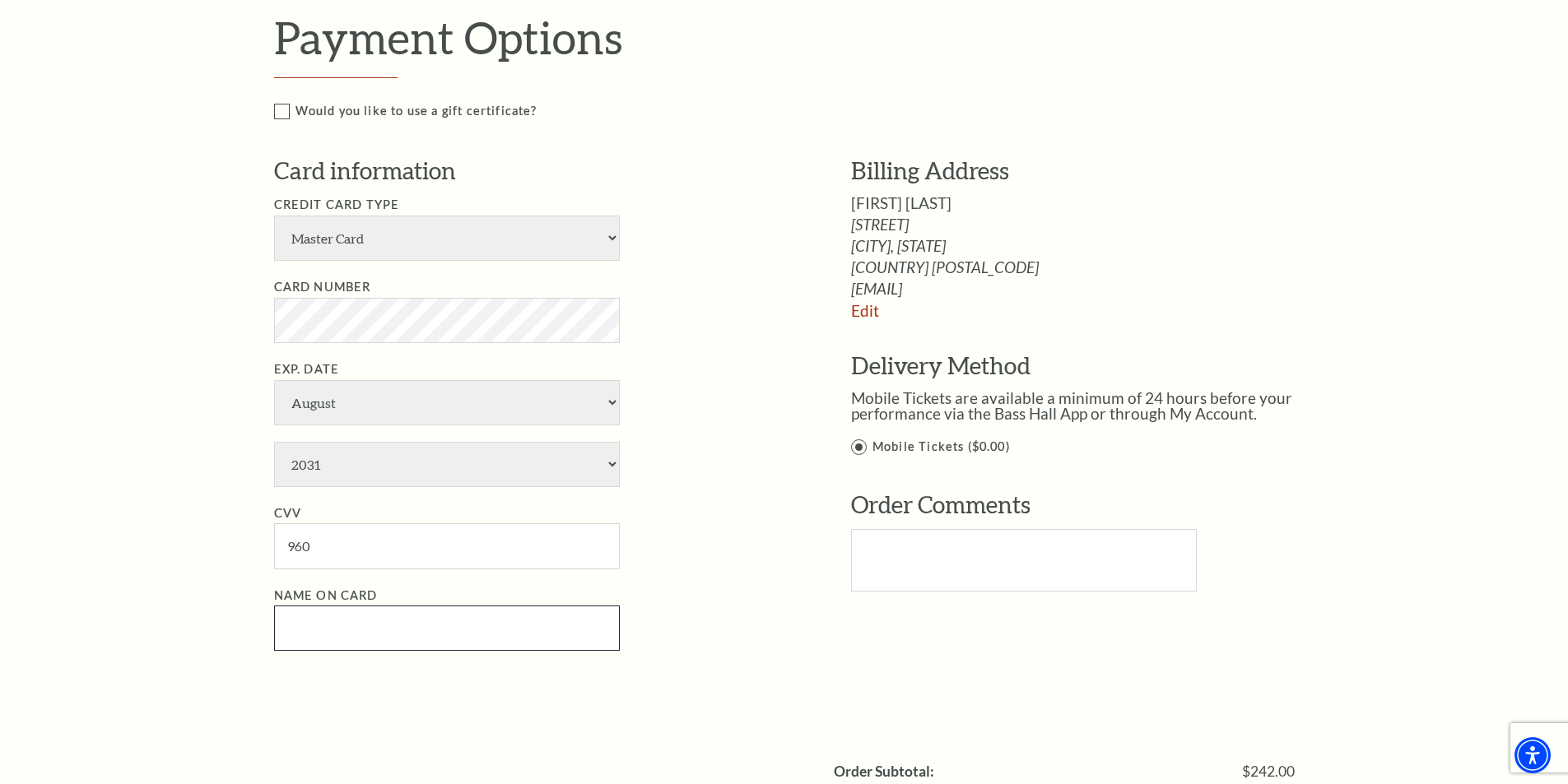 click on "Name on Card" at bounding box center (447, 628) 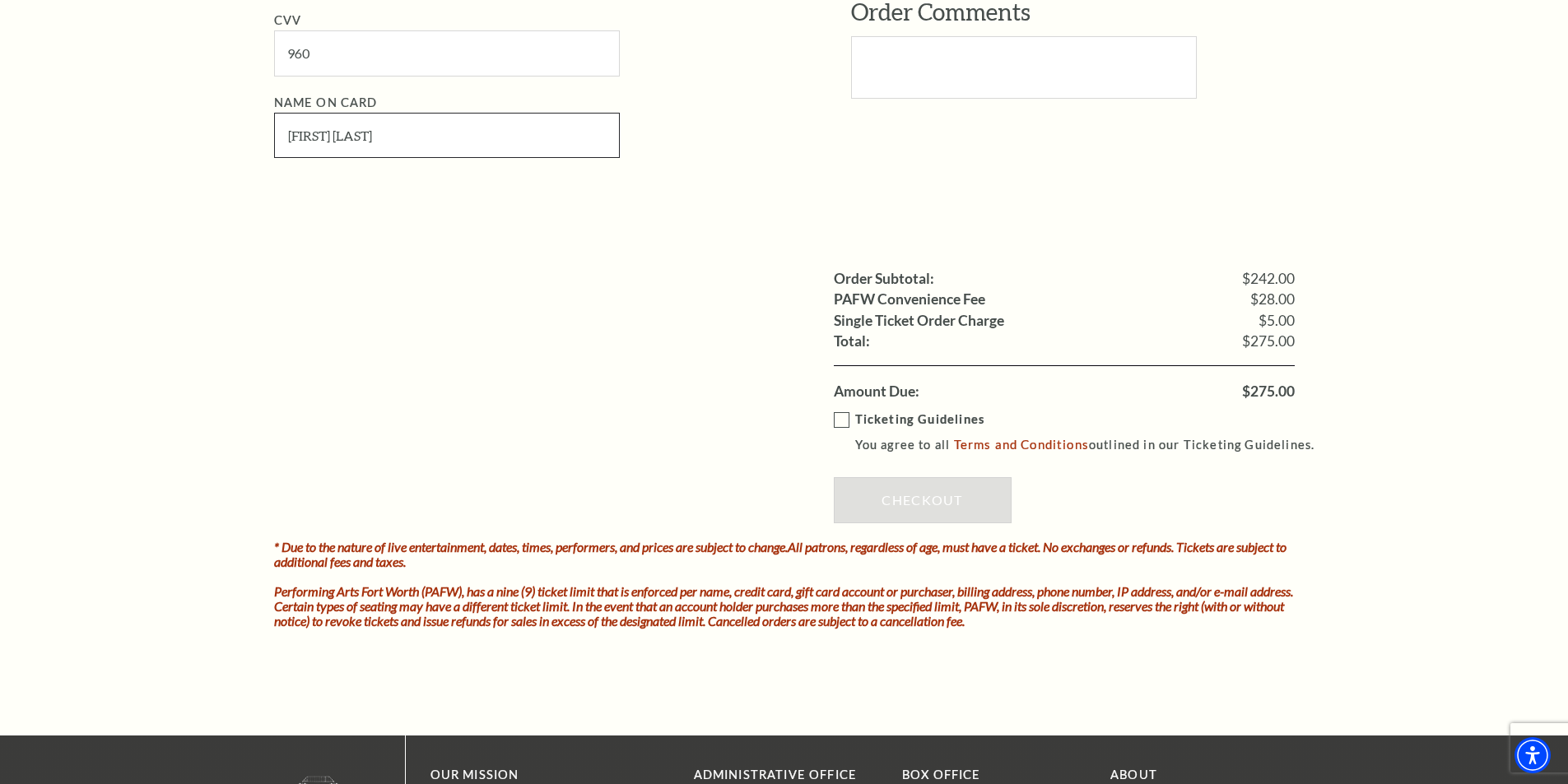 scroll, scrollTop: 1399, scrollLeft: 0, axis: vertical 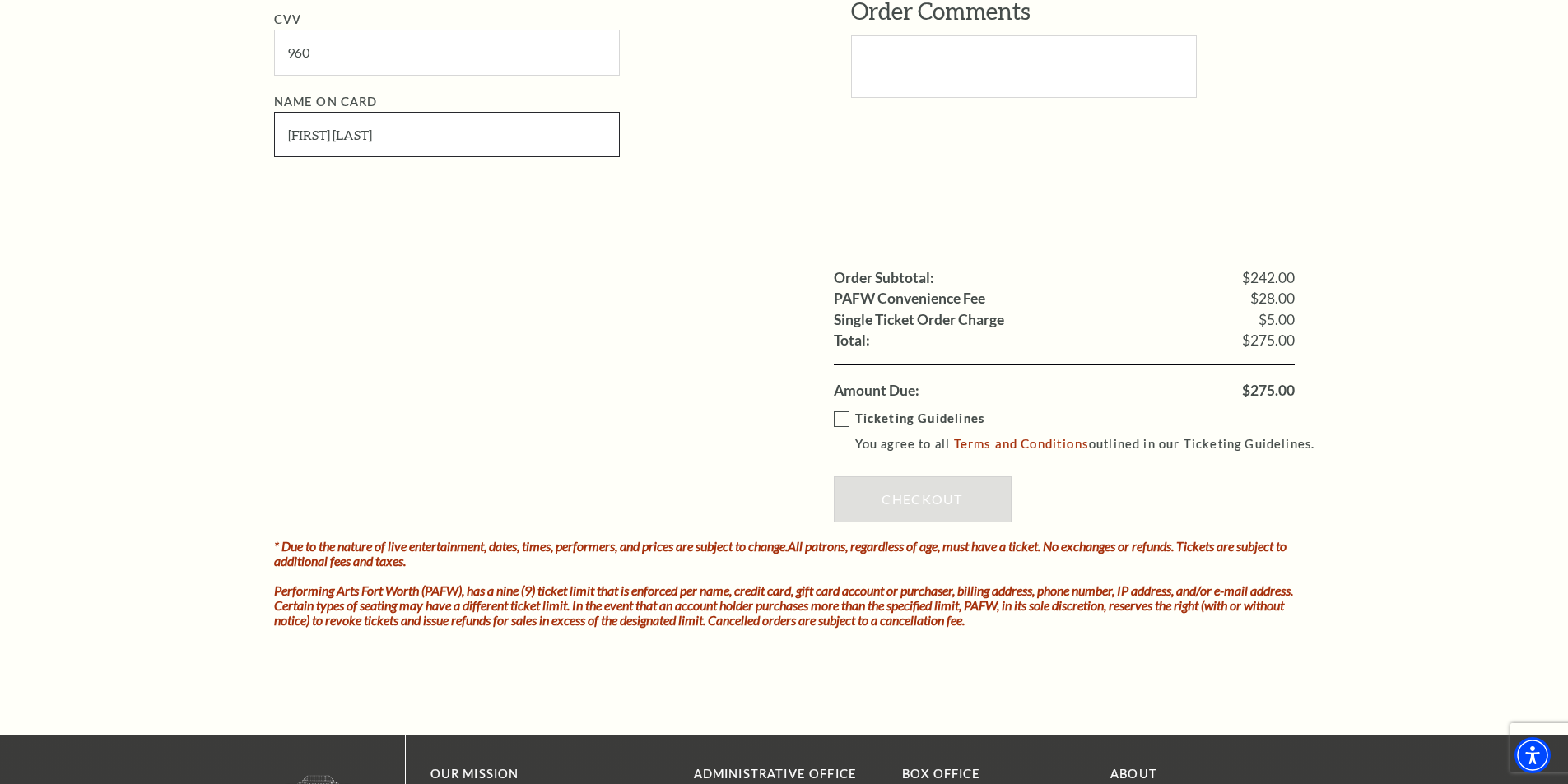 type on "Kevin Udox" 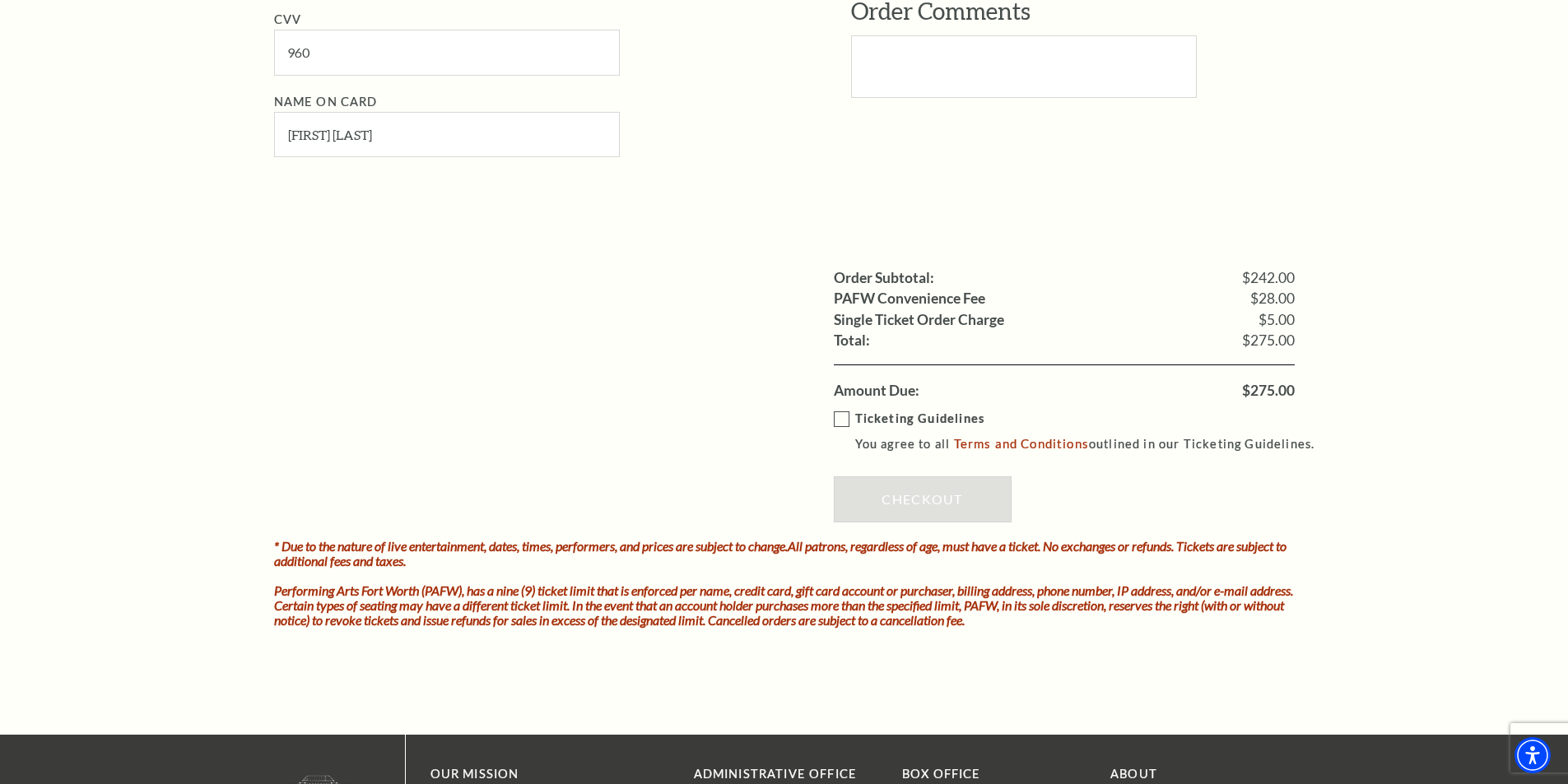 click on "Ticketing Guidelines
You agree to all   Terms and Conditions  outlined in our Ticketing Guidelines." at bounding box center [1082, 431] 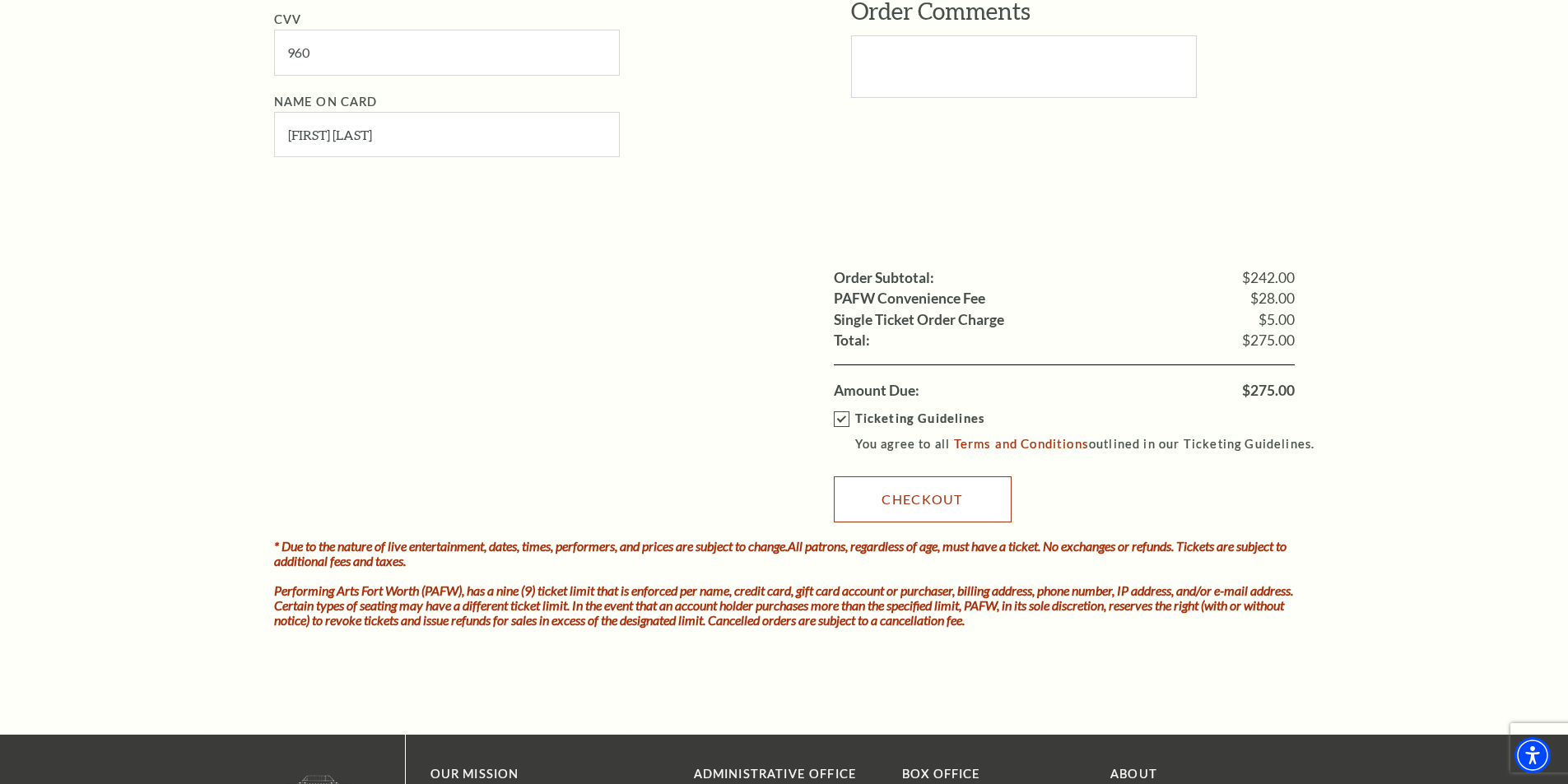 click on "Checkout" at bounding box center (923, 499) 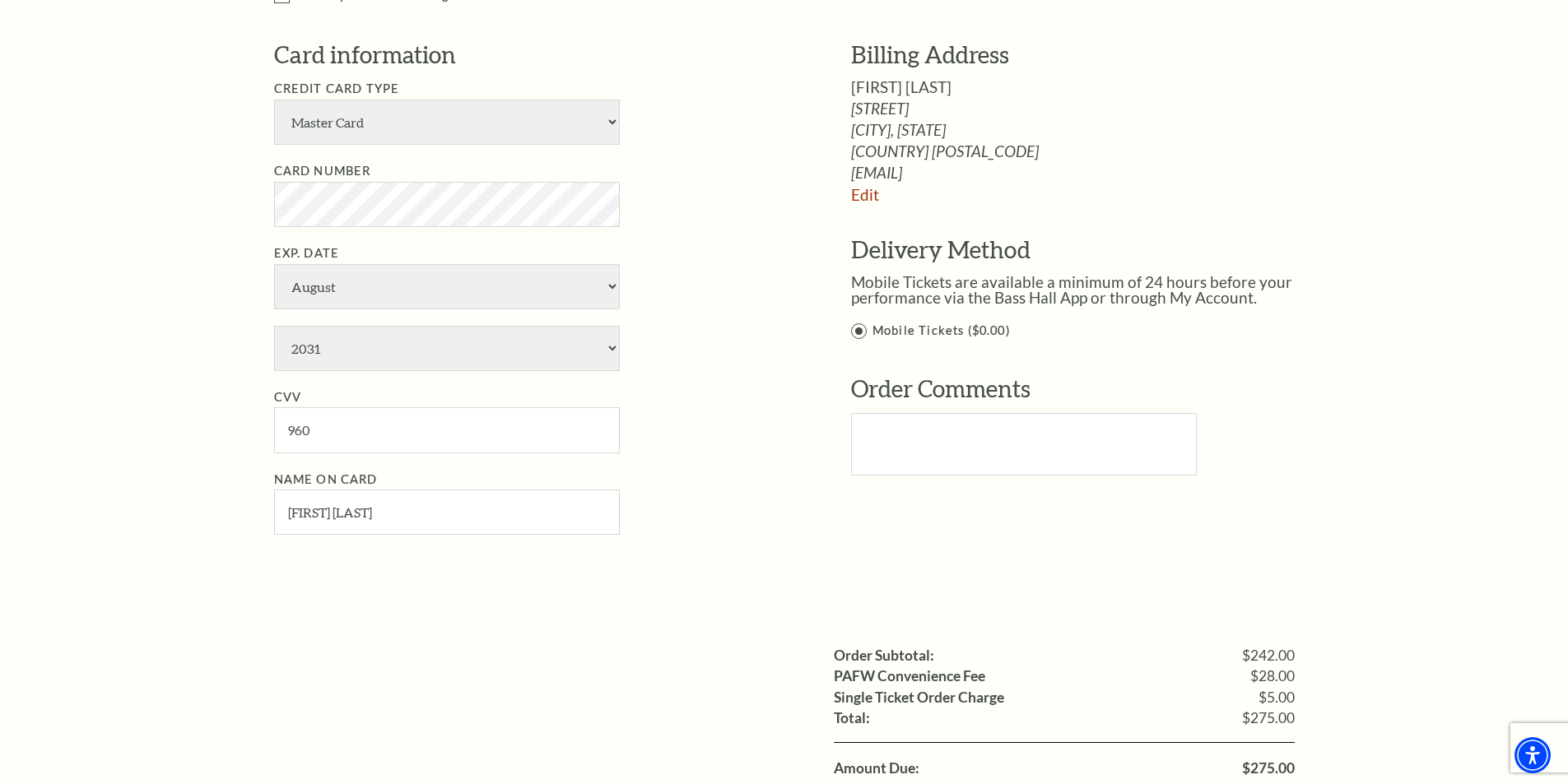 scroll, scrollTop: 987, scrollLeft: 0, axis: vertical 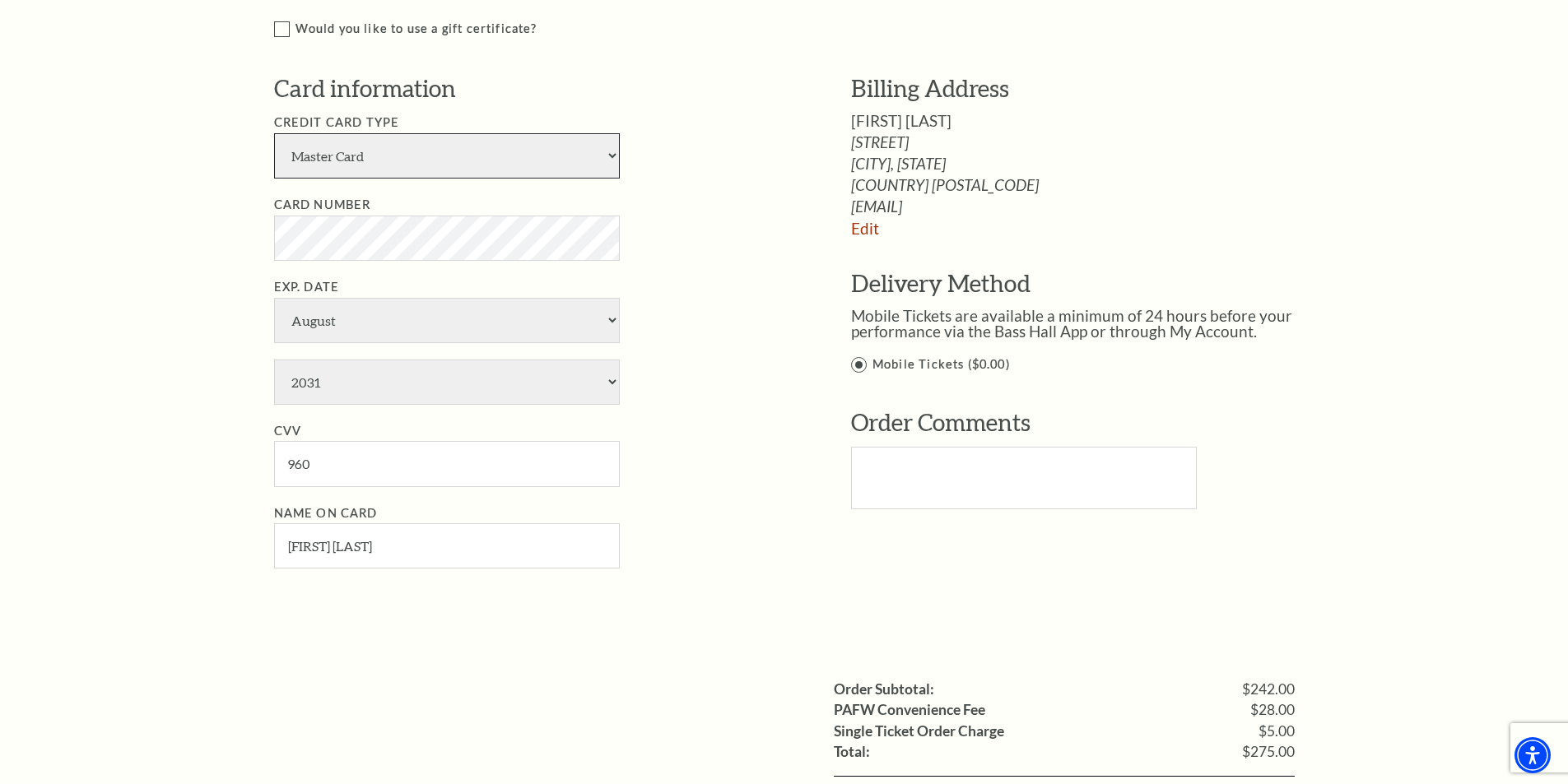 click on "American Express
Visa
Master Card
Discover" at bounding box center [447, 155] 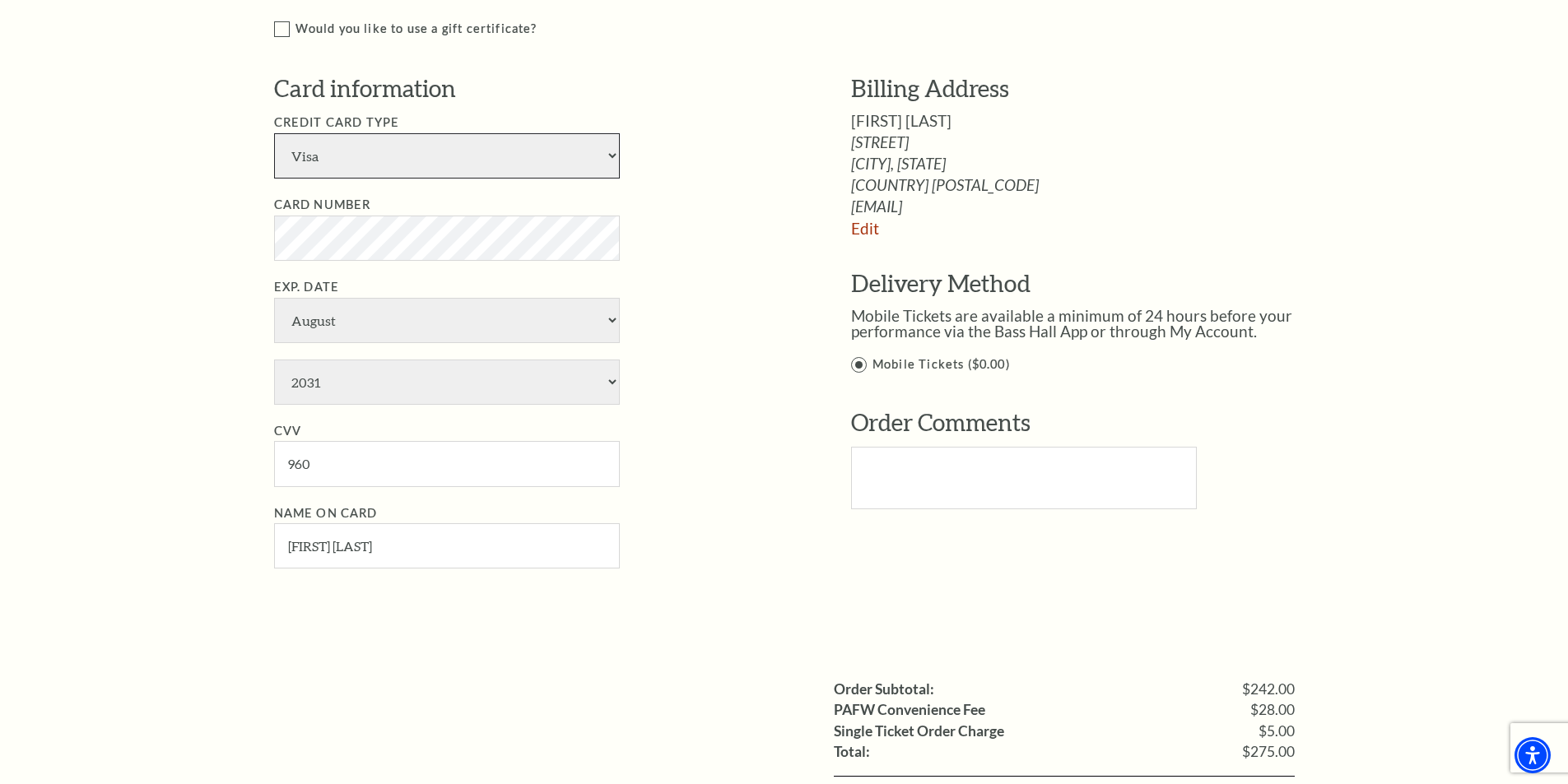 click on "American Express
Visa
Master Card
Discover" at bounding box center (447, 155) 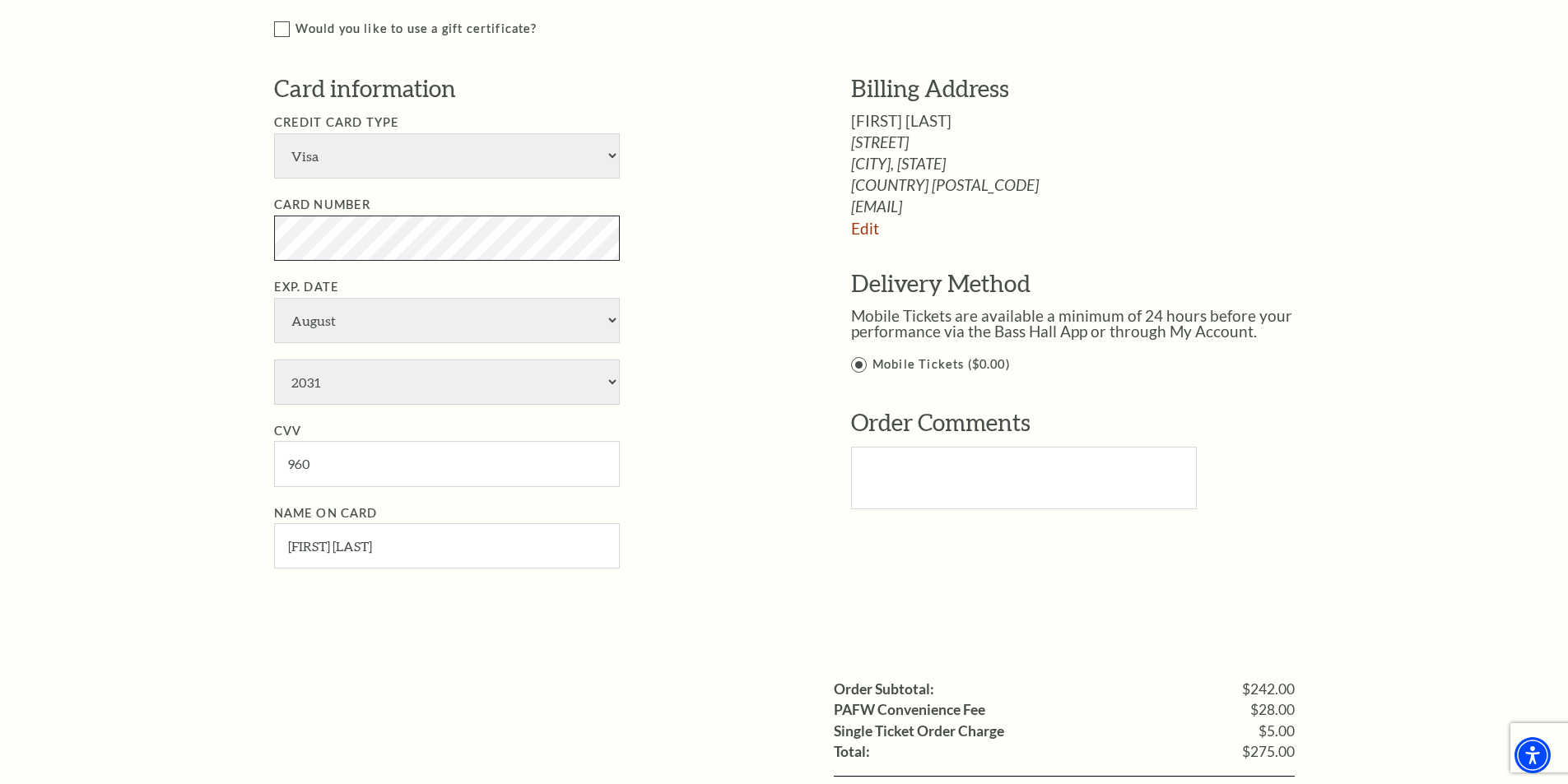 click on "Notice
×
Tickets cannot be removed during a Ticket Exchange. Choose Start Over to begin the Ticket Exchange Process again from the beginning, or close this dialogue to resume.
Close
Start Over
Notice
×
Subscriptions cannot be removed during a Renewal. Choose Start Over to begin the Renewal Process again from the beginning, or close this dialogue to resume.
Close
Start Over" at bounding box center (784, 220) 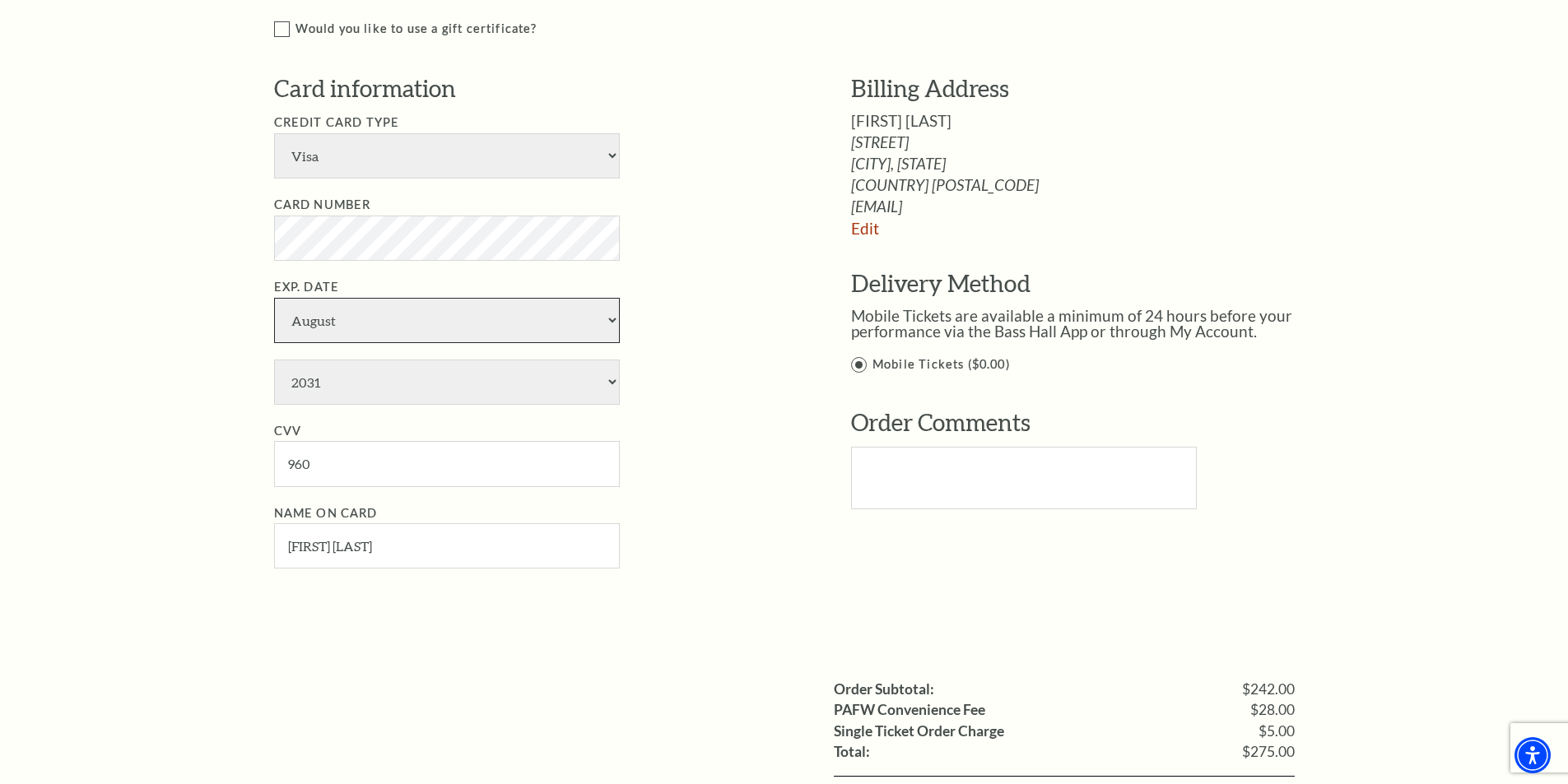 click on "January
February
March
April
May
June
July
August
September
October
November
December" at bounding box center [447, 320] 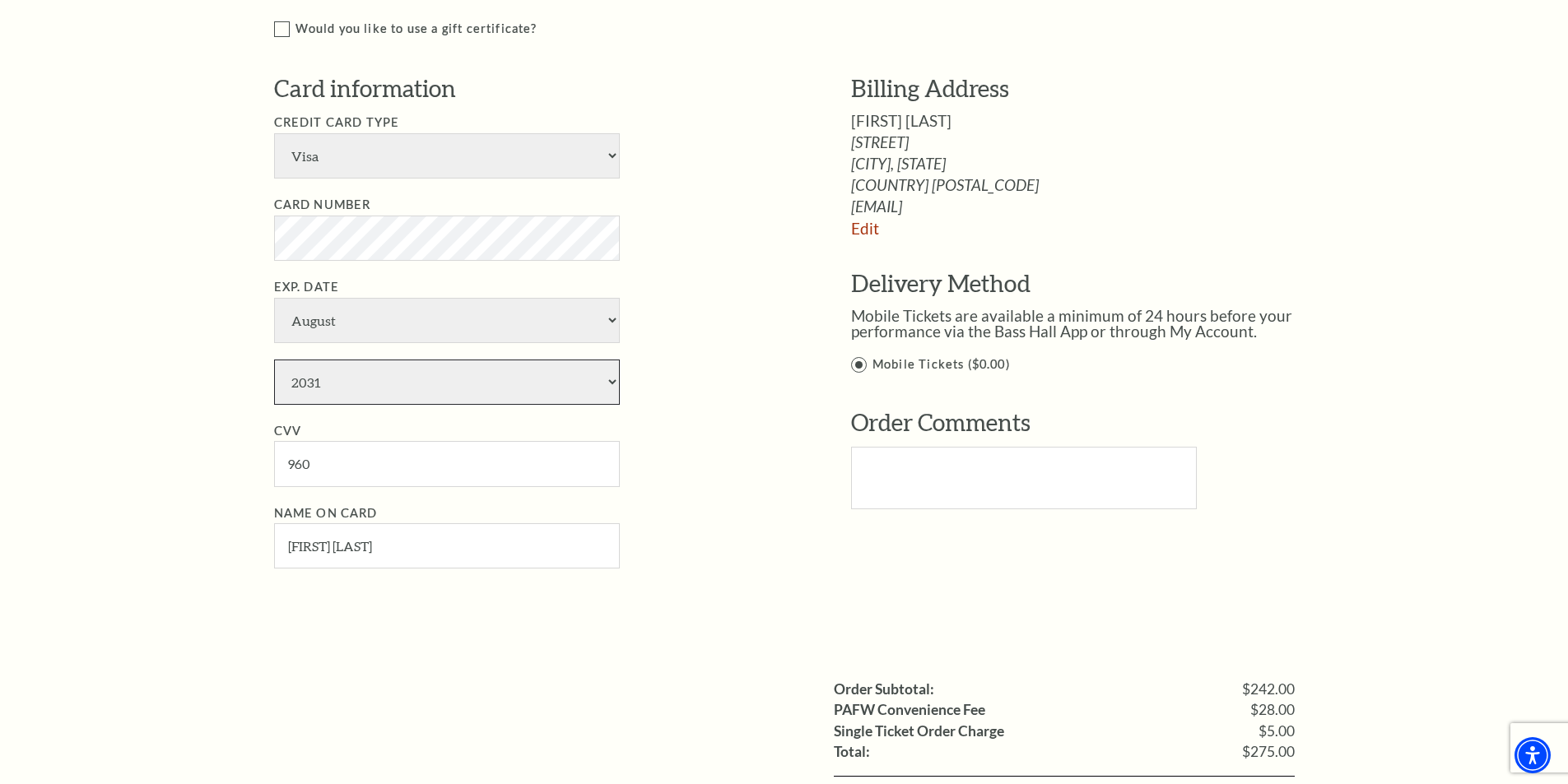 click on "2025
2026
2027
2028
2029
2030
2031
2032
2033
2034" at bounding box center [447, 382] 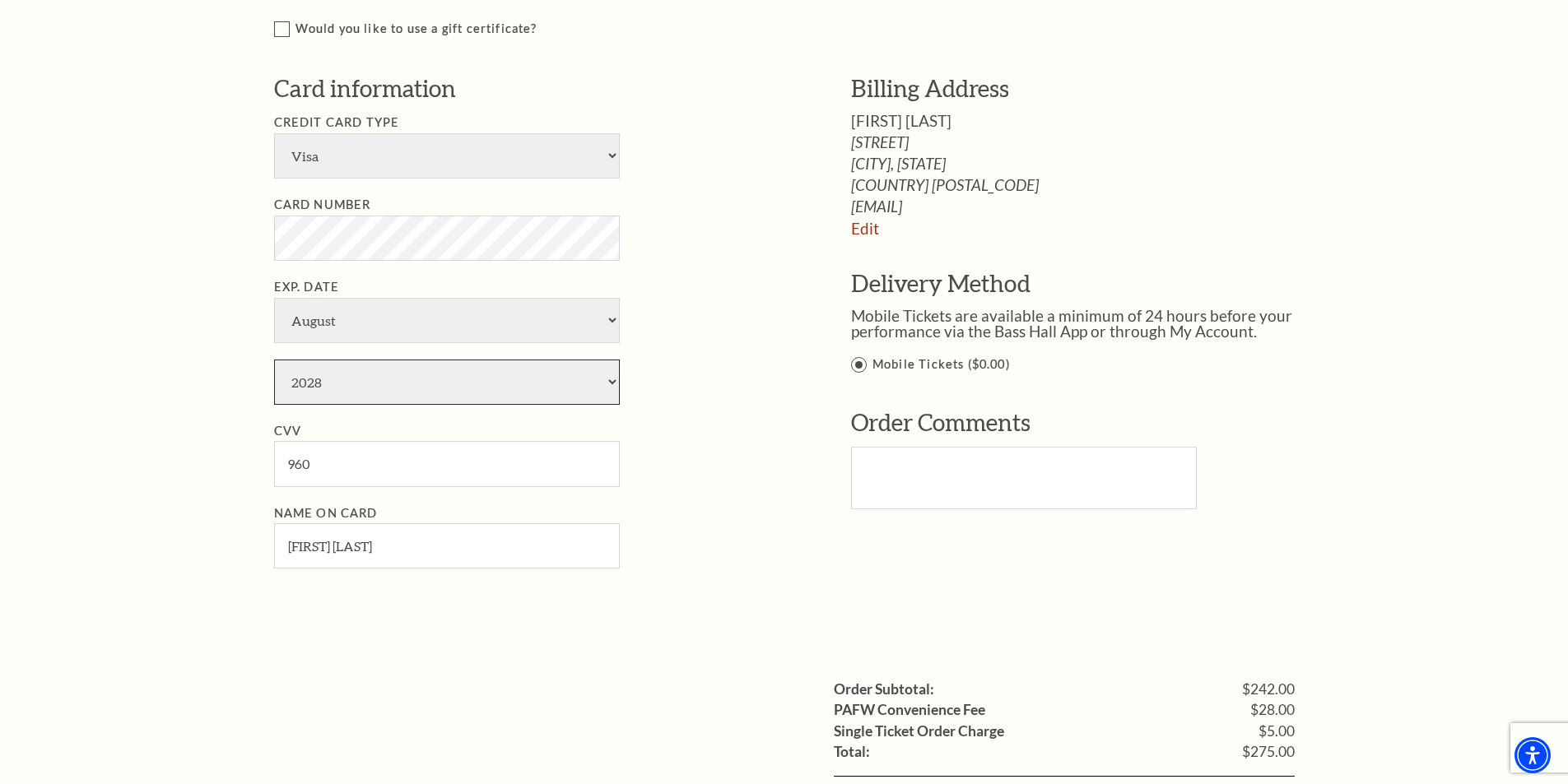 click on "2025
2026
2027
2028
2029
2030
2031
2032
2033
2034" at bounding box center (447, 382) 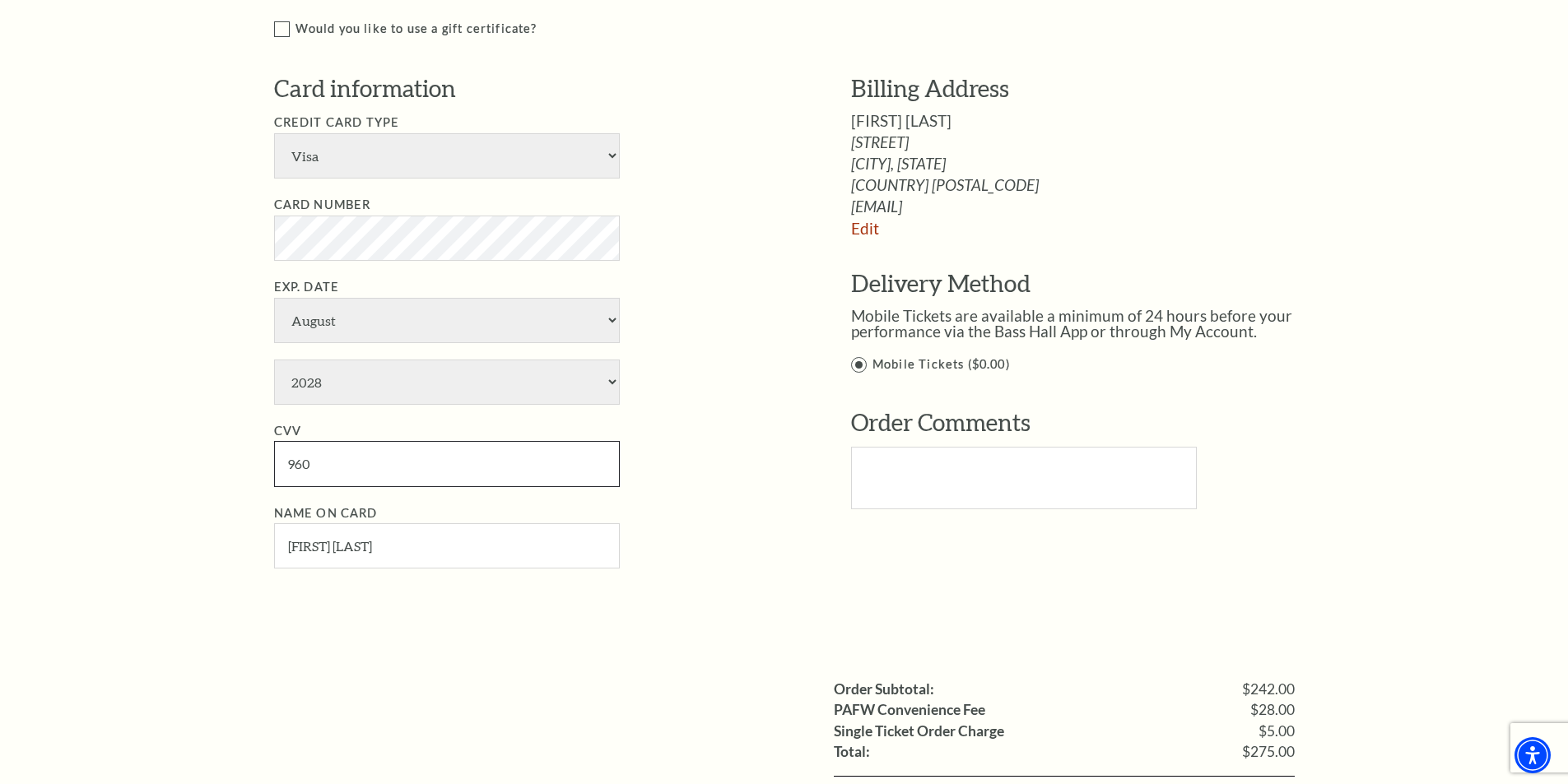 drag, startPoint x: 356, startPoint y: 466, endPoint x: 272, endPoint y: 472, distance: 84.214013 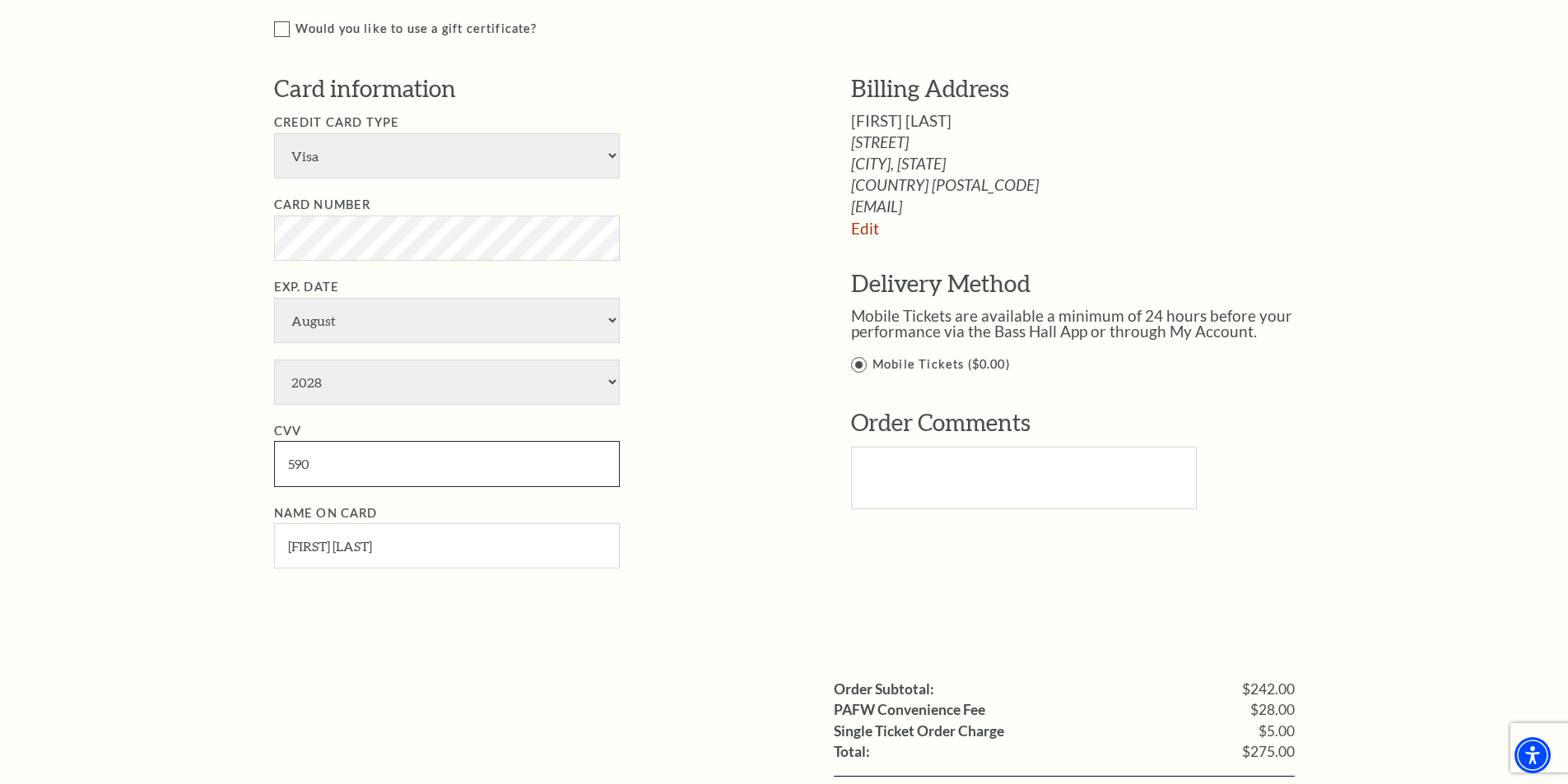 type on "590" 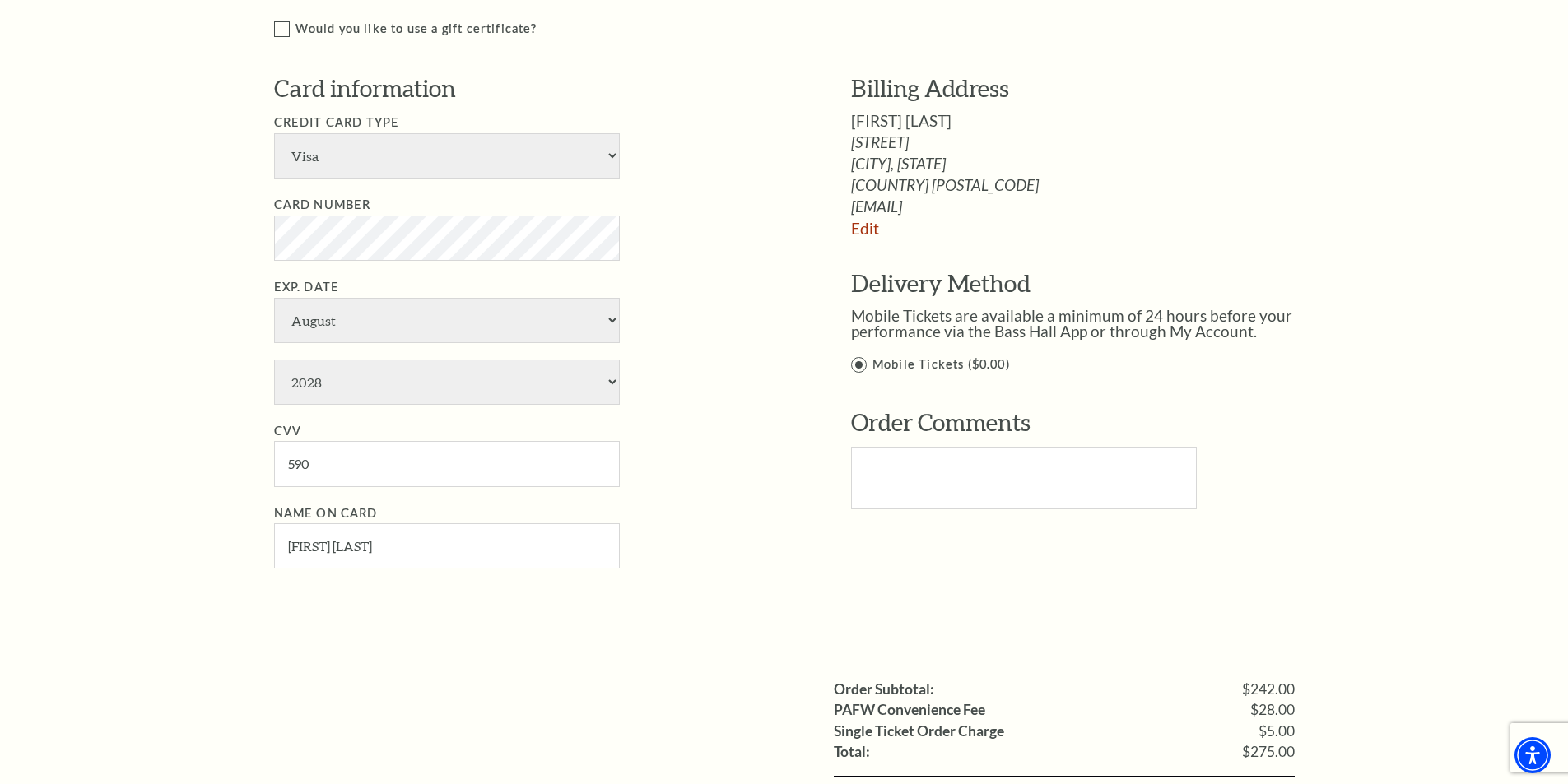 click on "Name on Card
Kevin Udox" at bounding box center (537, 536) 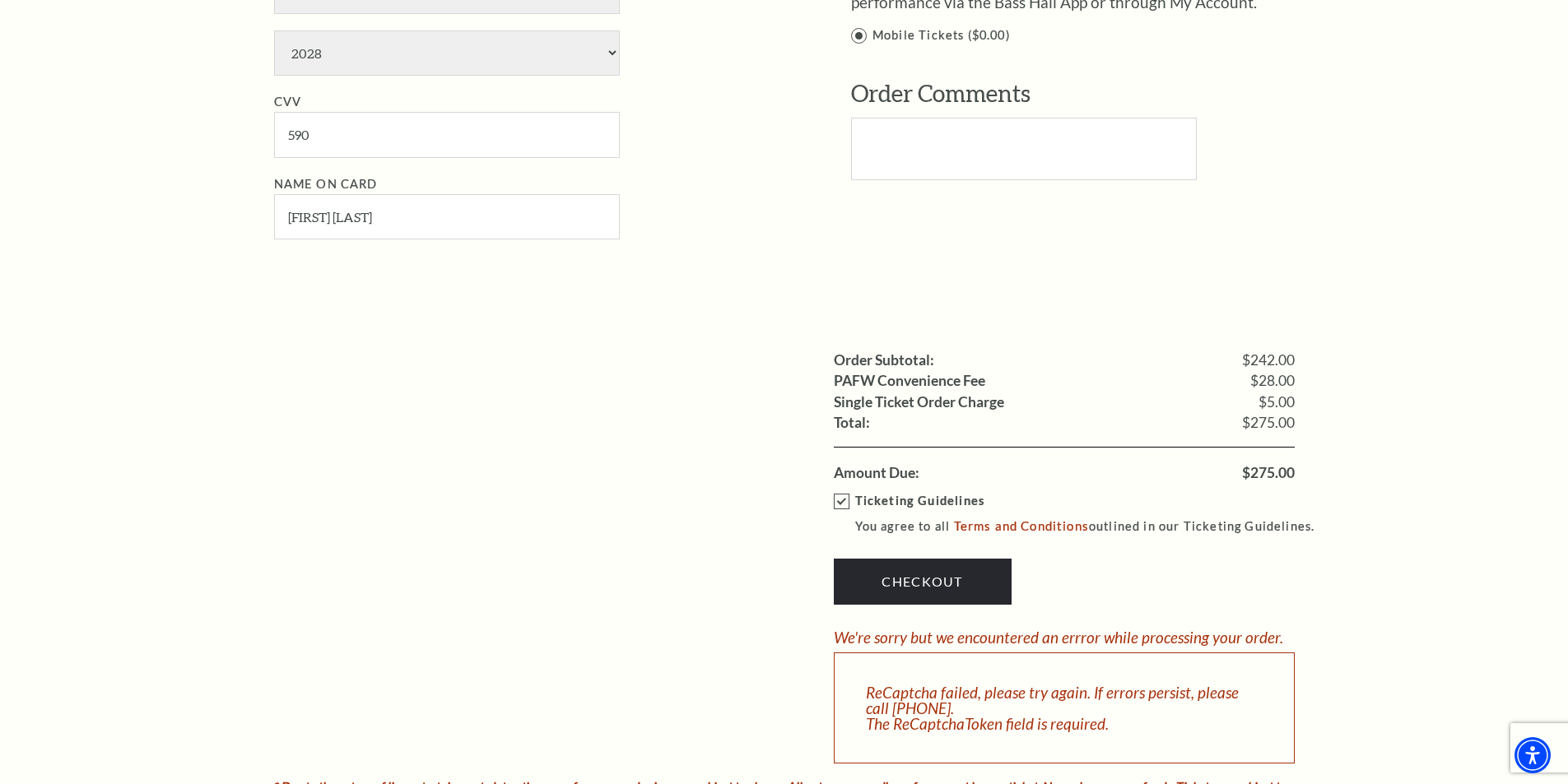 scroll, scrollTop: 1399, scrollLeft: 0, axis: vertical 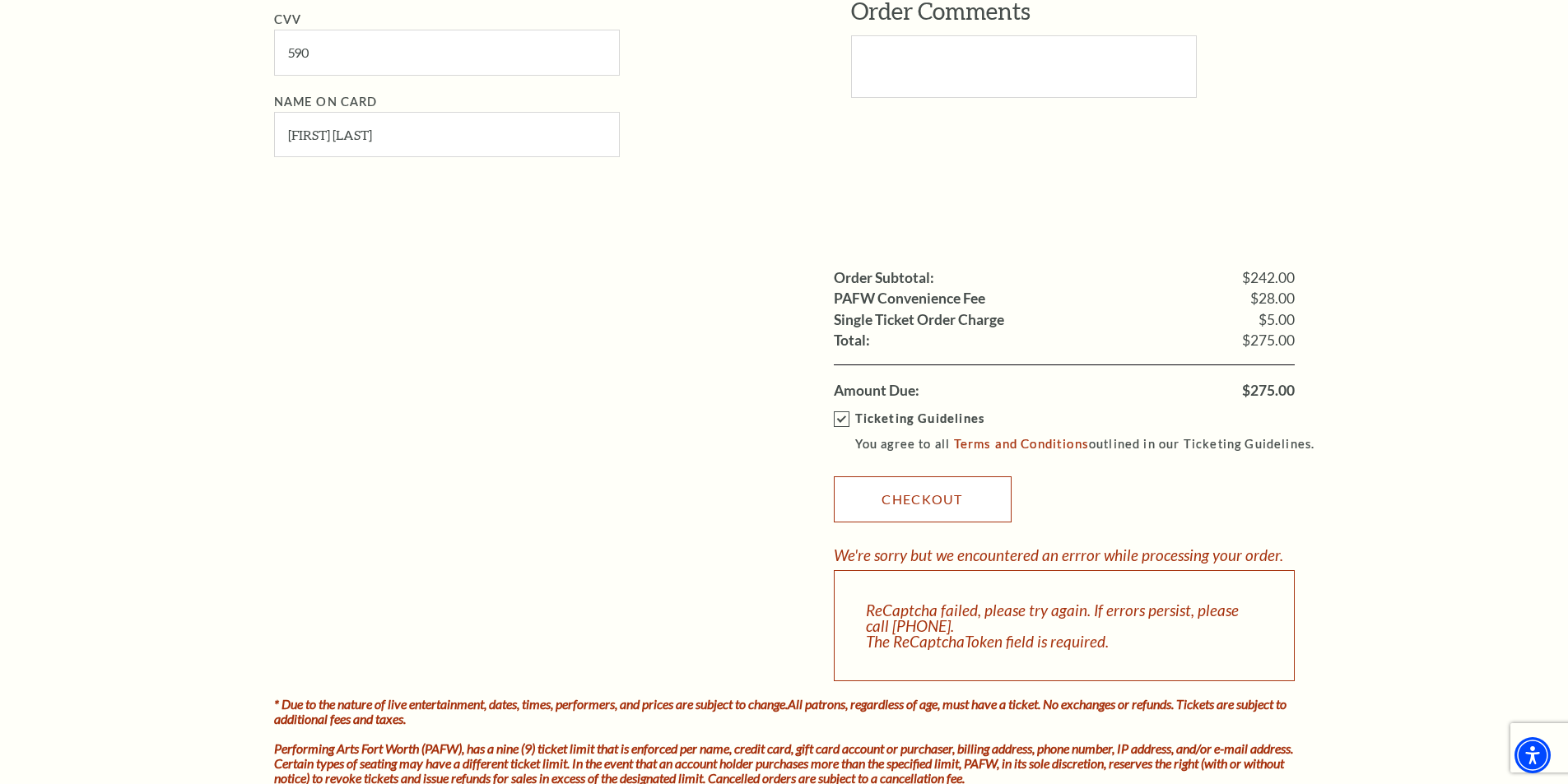 click on "Checkout" at bounding box center (923, 499) 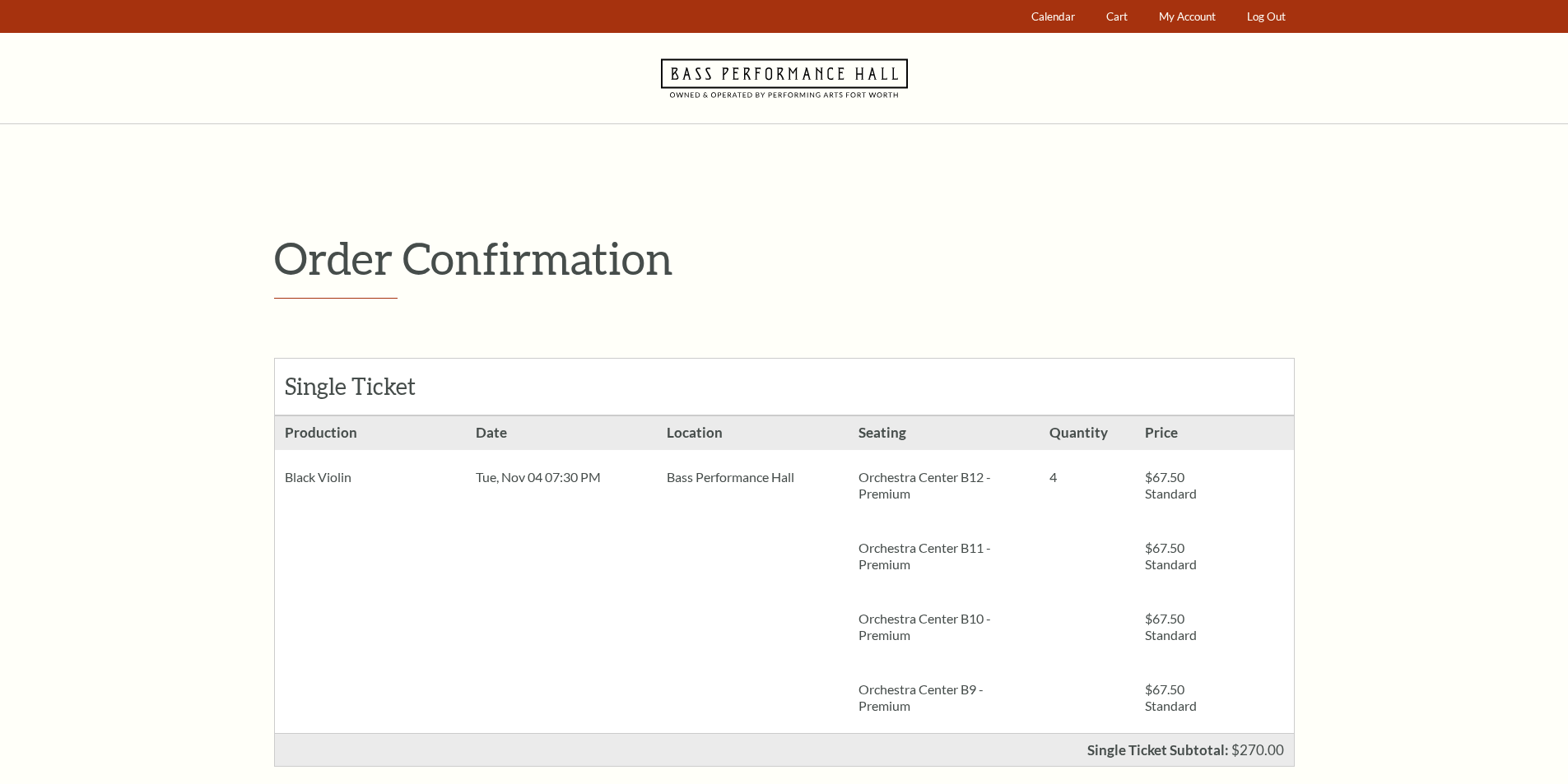 scroll, scrollTop: 0, scrollLeft: 0, axis: both 